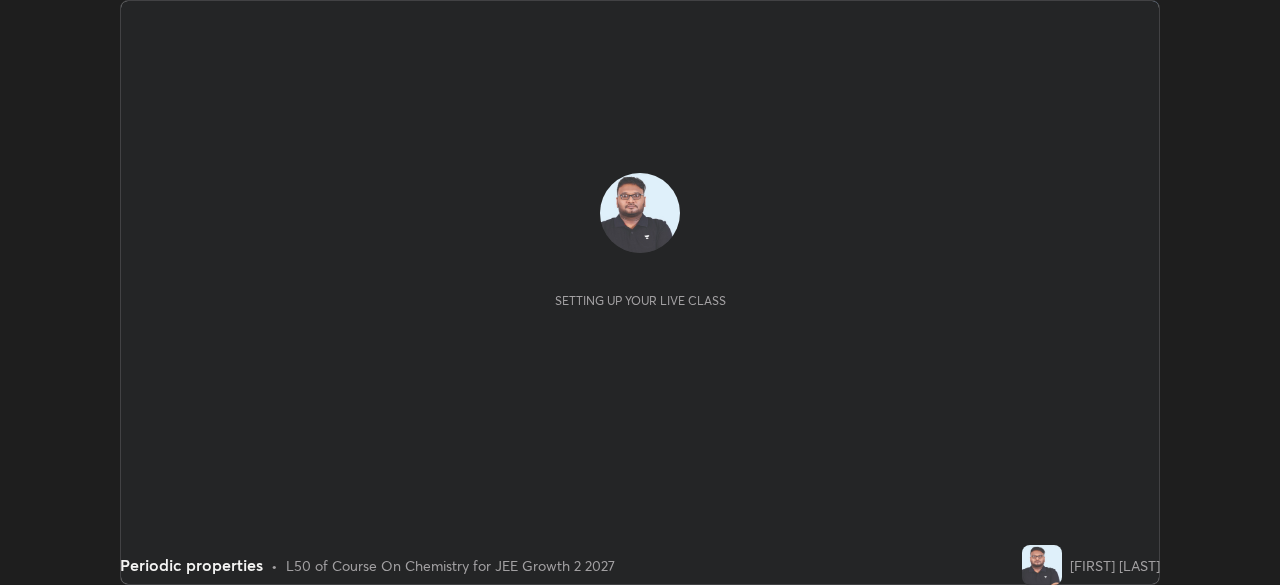 scroll, scrollTop: 0, scrollLeft: 0, axis: both 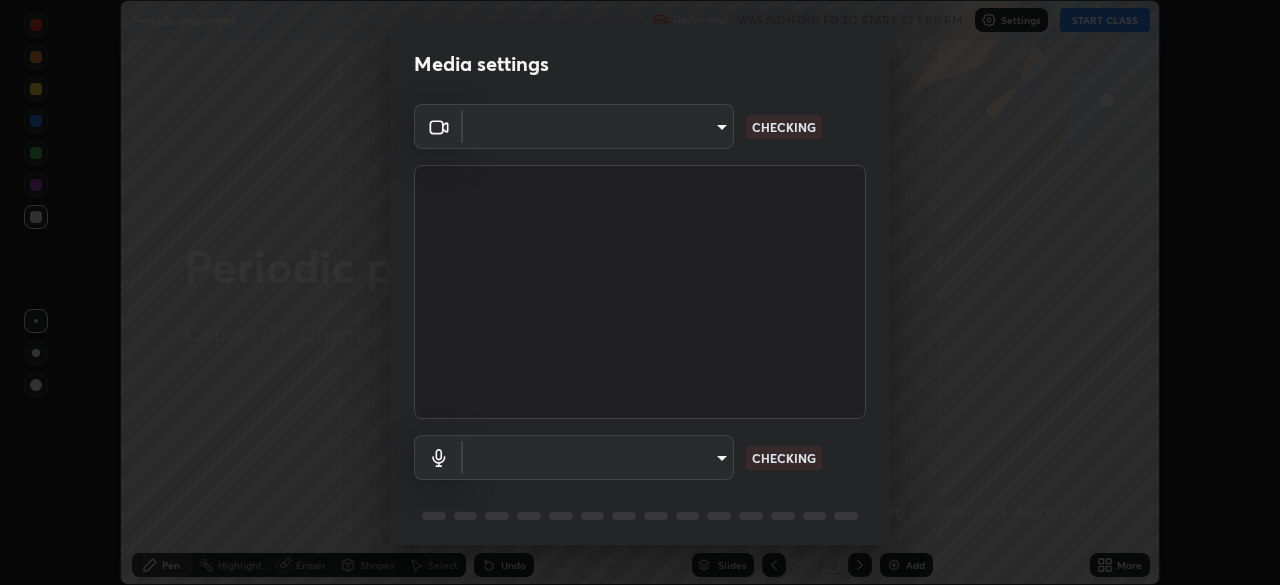 type on "[HASH]" 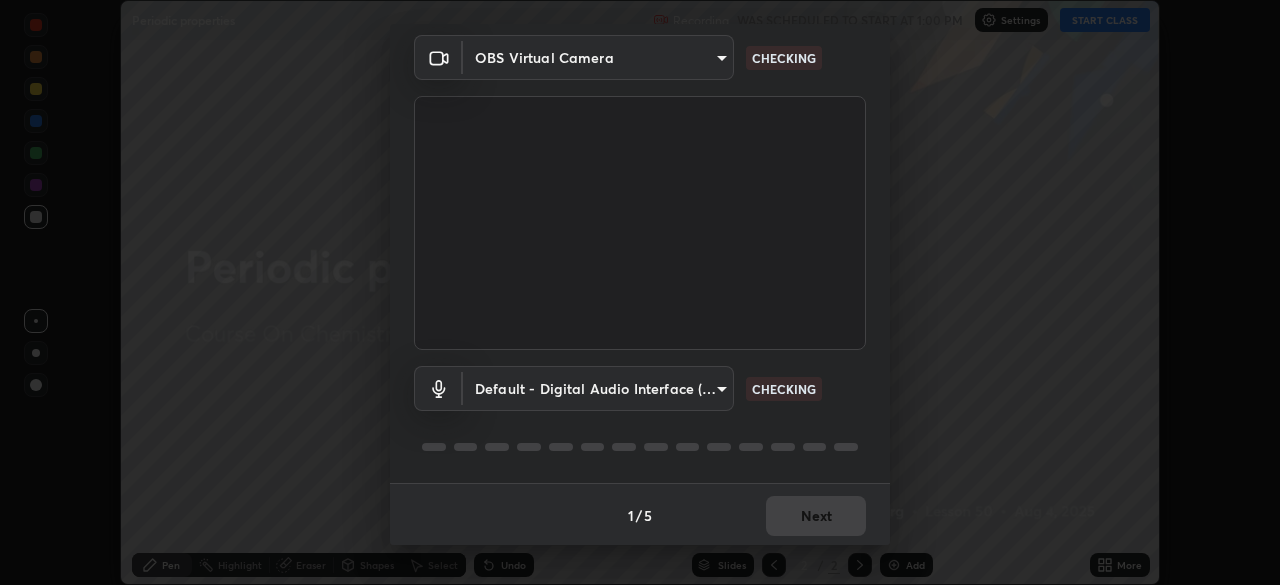 scroll, scrollTop: 71, scrollLeft: 0, axis: vertical 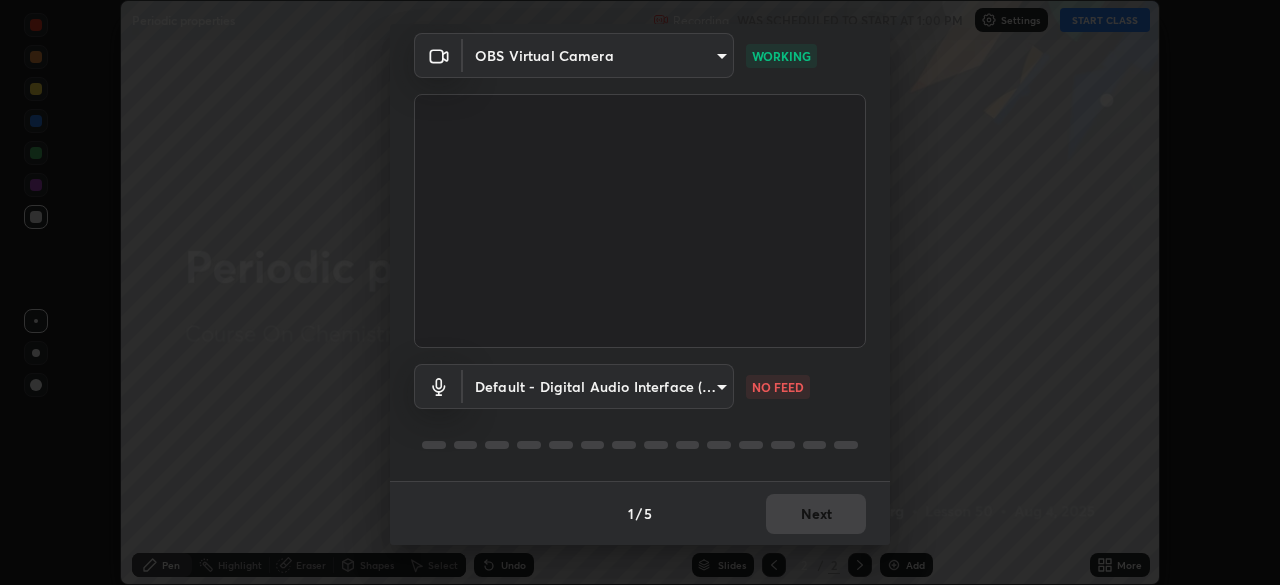click on "Erase all Periodic properties Recording WAS SCHEDULED TO START AT  [TIME] Settings START CLASS Setting up your live class Periodic properties • L50 of Course On Chemistry for JEE Growth 2 2027 [FIRST] [LAST] Pen Highlight Eraser Shapes Select Undo Slides 2 / 2 Add More No doubts shared Encourage your learners to ask a doubt for better clarity Report an issue Reason for reporting Buffering Chat not working Audio - Video sync issue Educator video quality low ​ Attach an image Report Media settings OBS Virtual Camera [HASH] WORKING Default - Digital Audio Interface (Cam Link 4K) default NO FEED 1 / 5 Next" at bounding box center [640, 292] 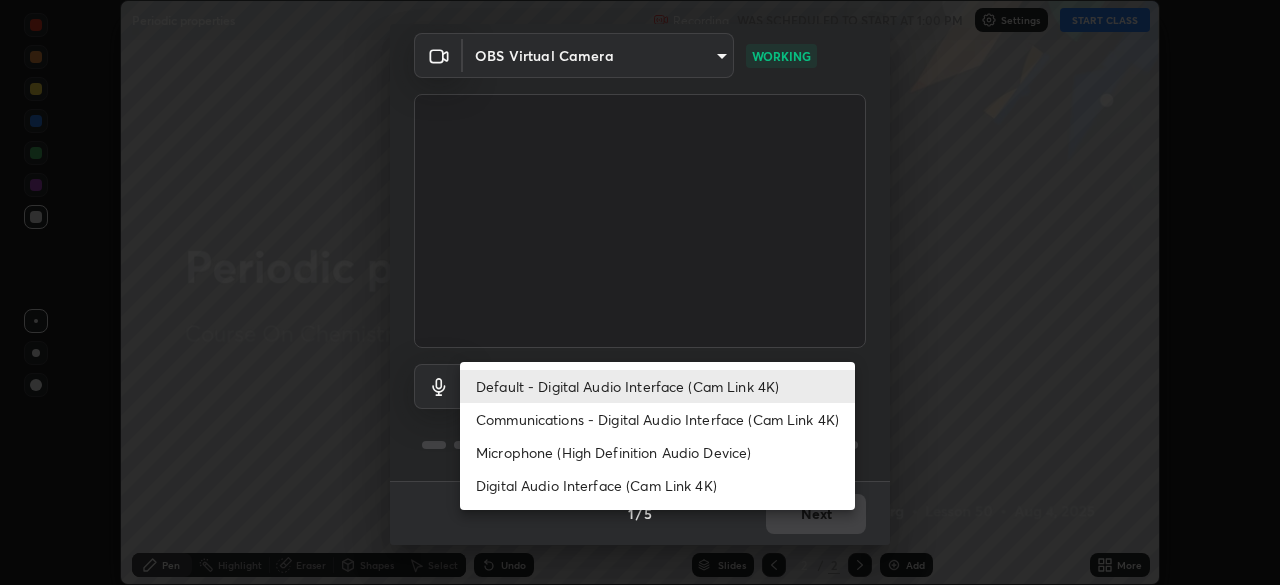 click on "Communications - Digital Audio Interface (Cam Link 4K)" at bounding box center (657, 419) 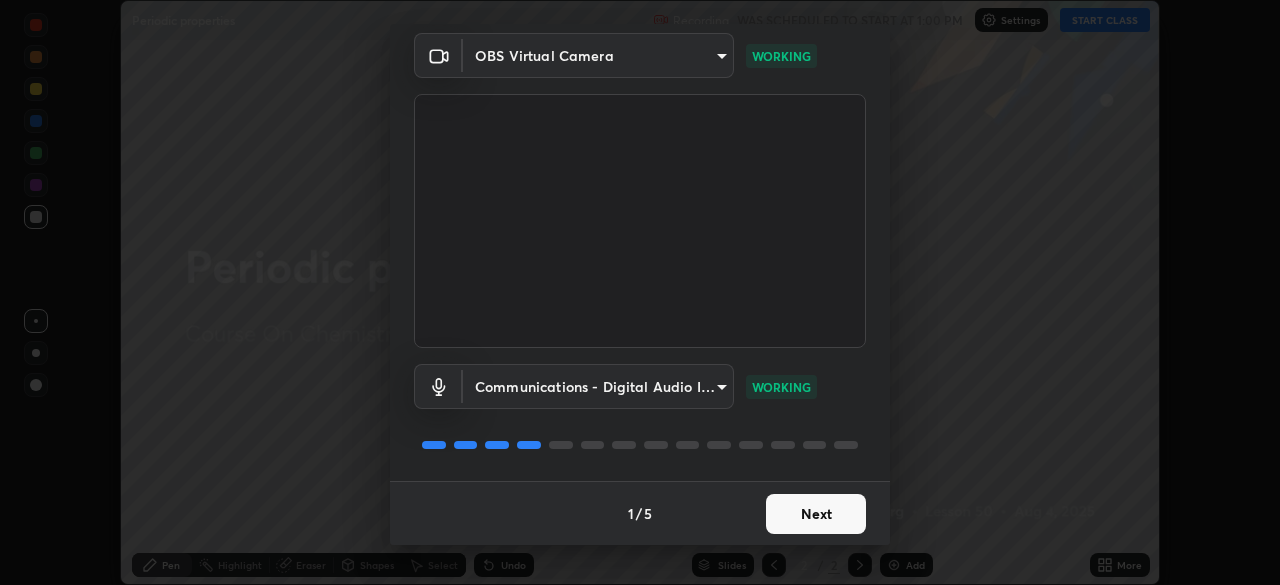 click on "Next" at bounding box center (816, 514) 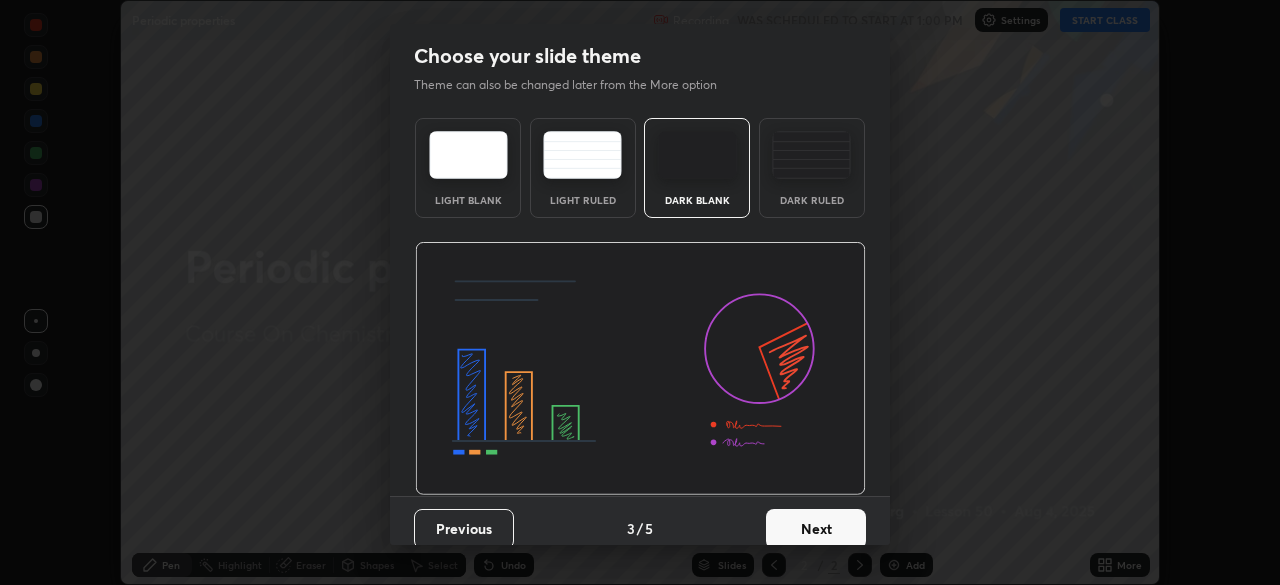 click on "Next" at bounding box center (816, 529) 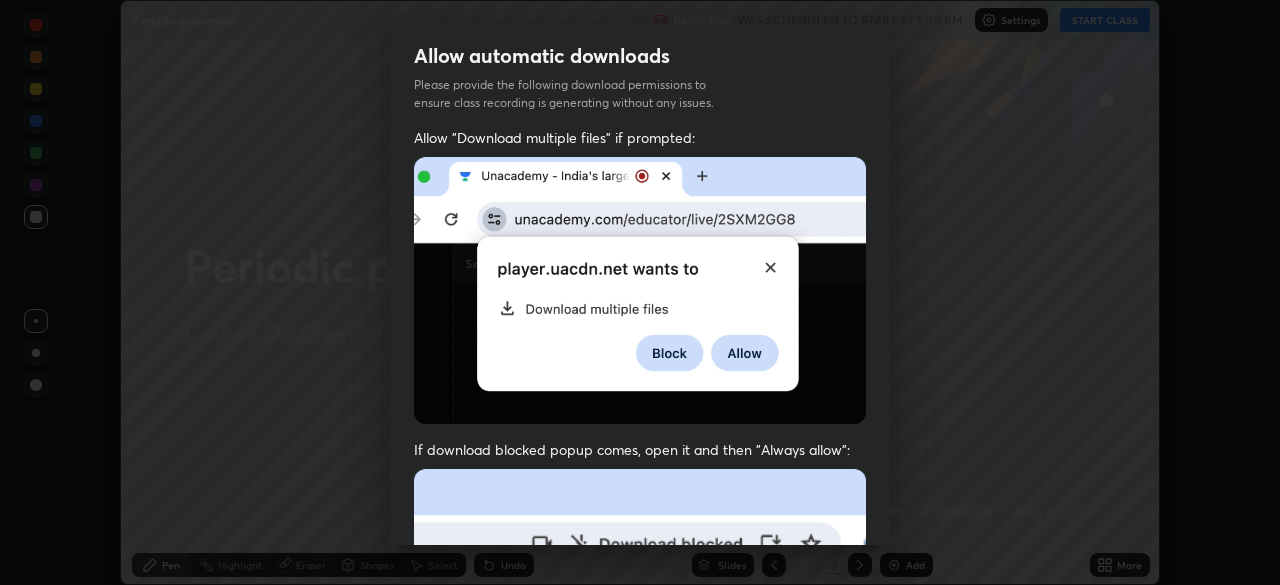 click at bounding box center (640, 687) 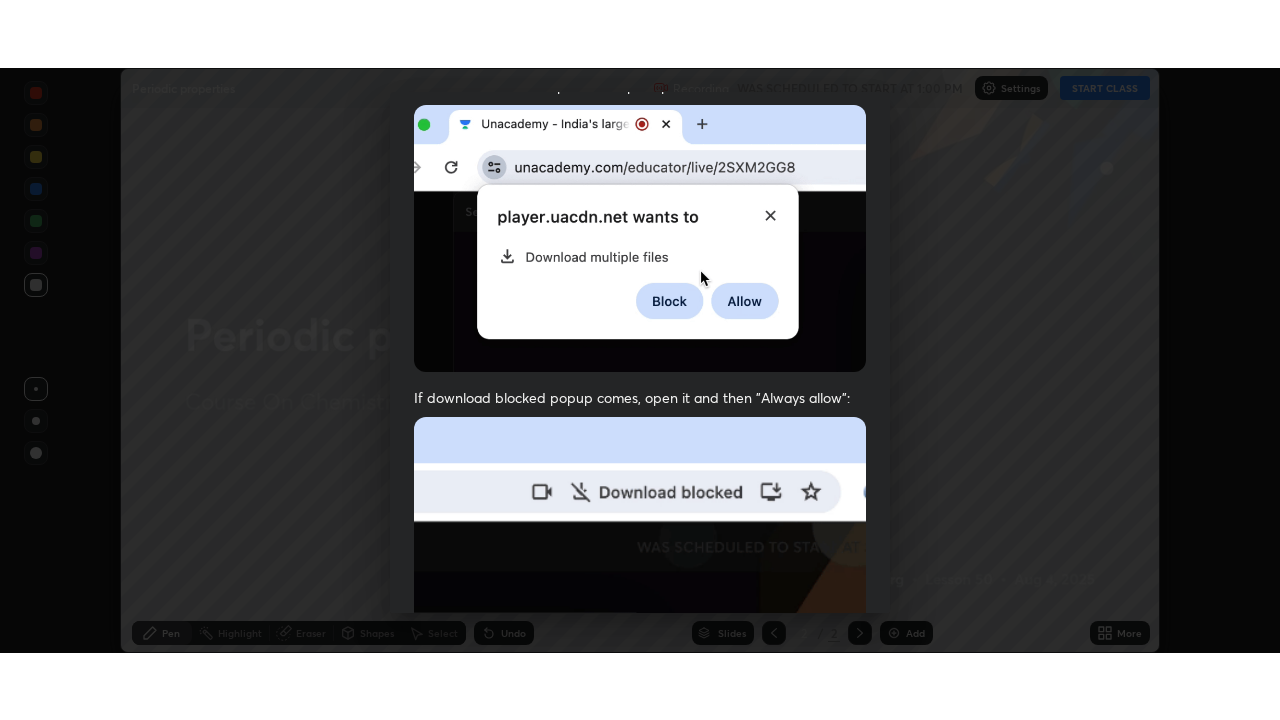 scroll, scrollTop: 479, scrollLeft: 0, axis: vertical 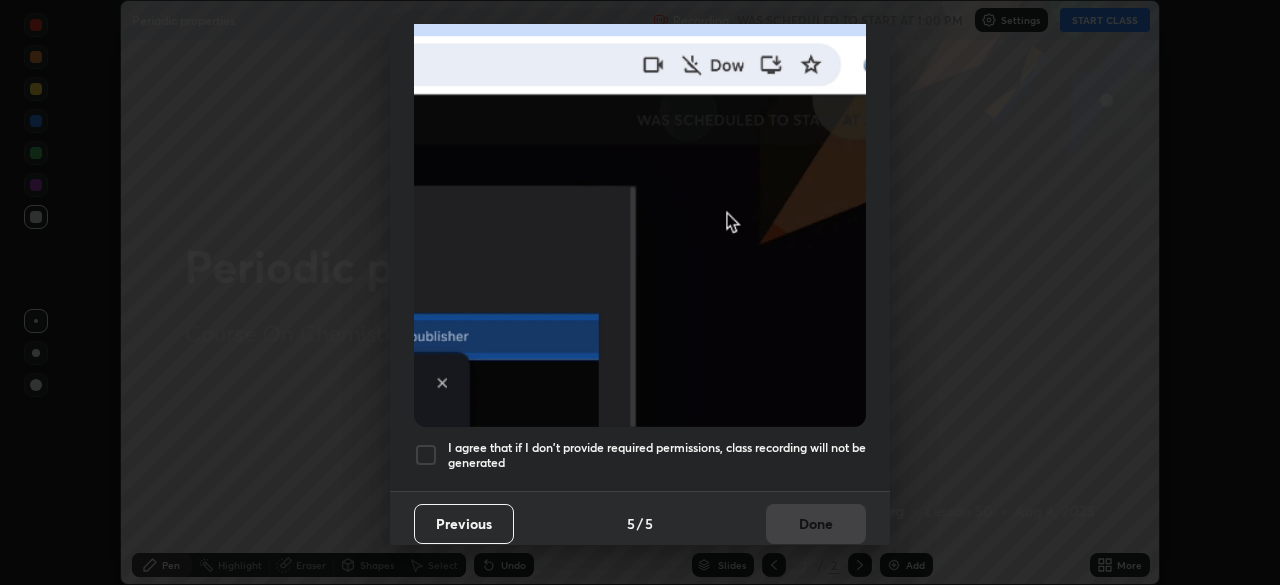click at bounding box center (426, 455) 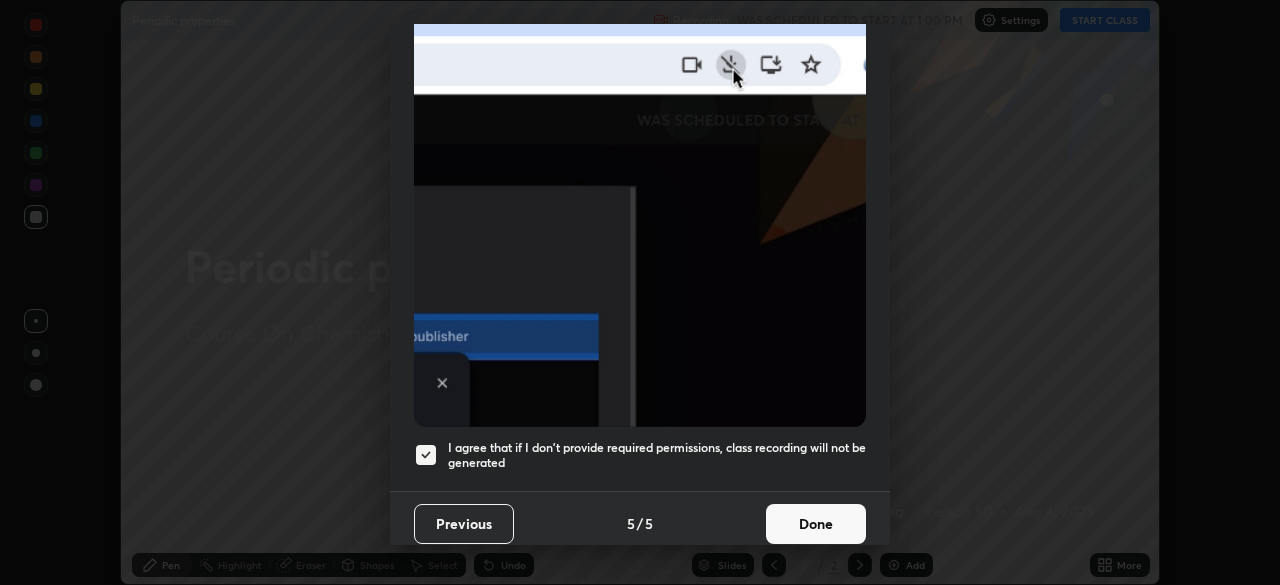 click on "Done" at bounding box center [816, 524] 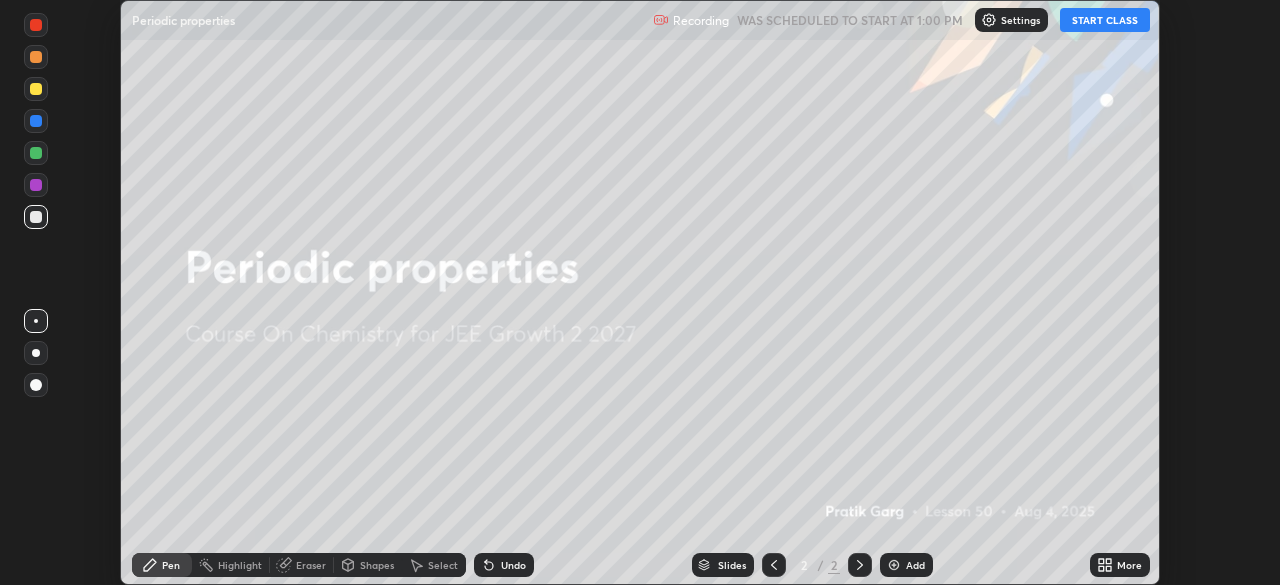 click 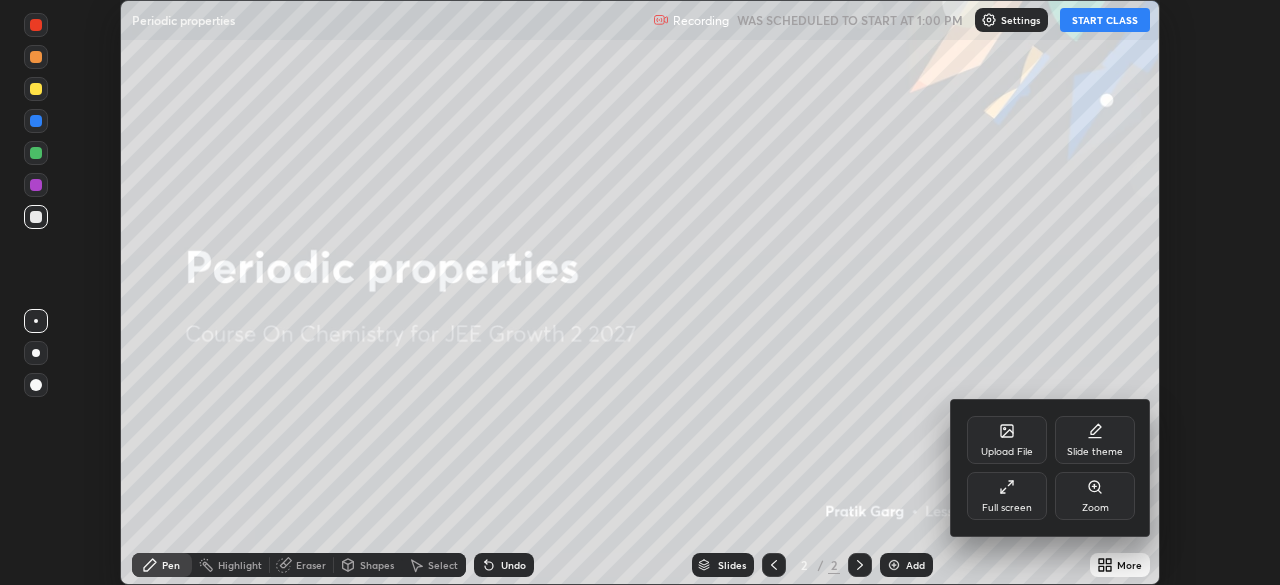 click 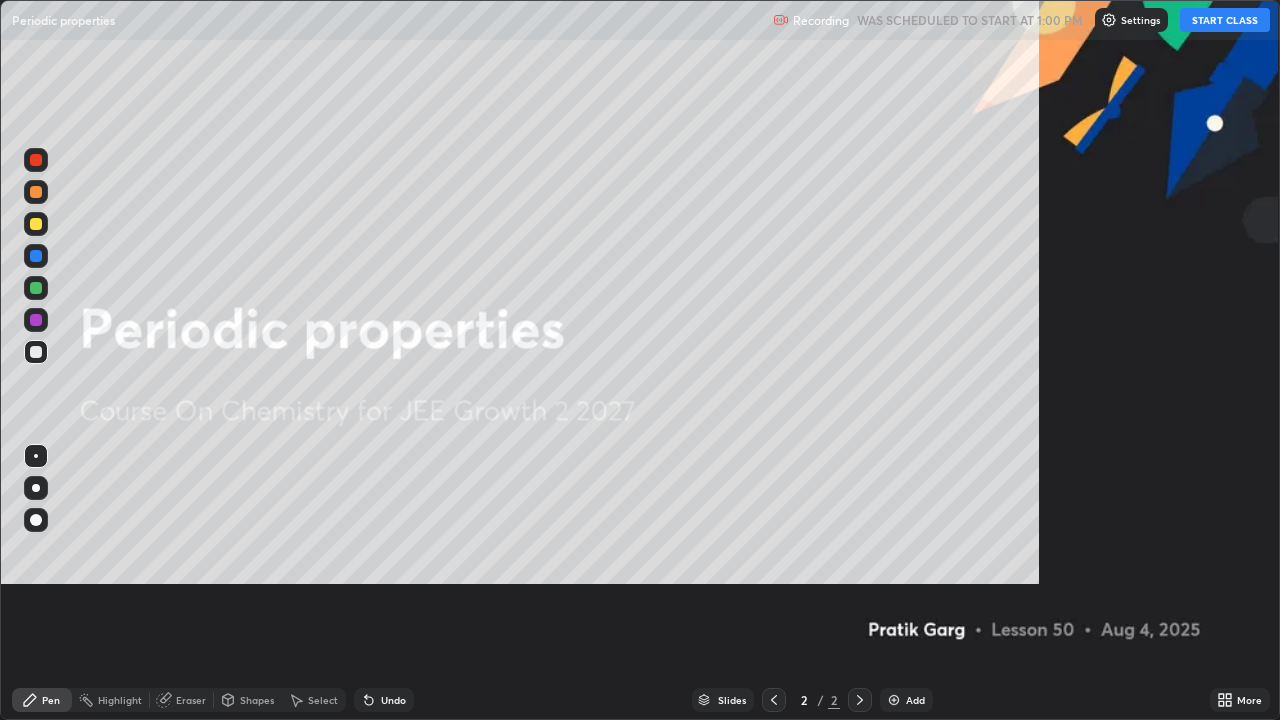 scroll, scrollTop: 99280, scrollLeft: 98720, axis: both 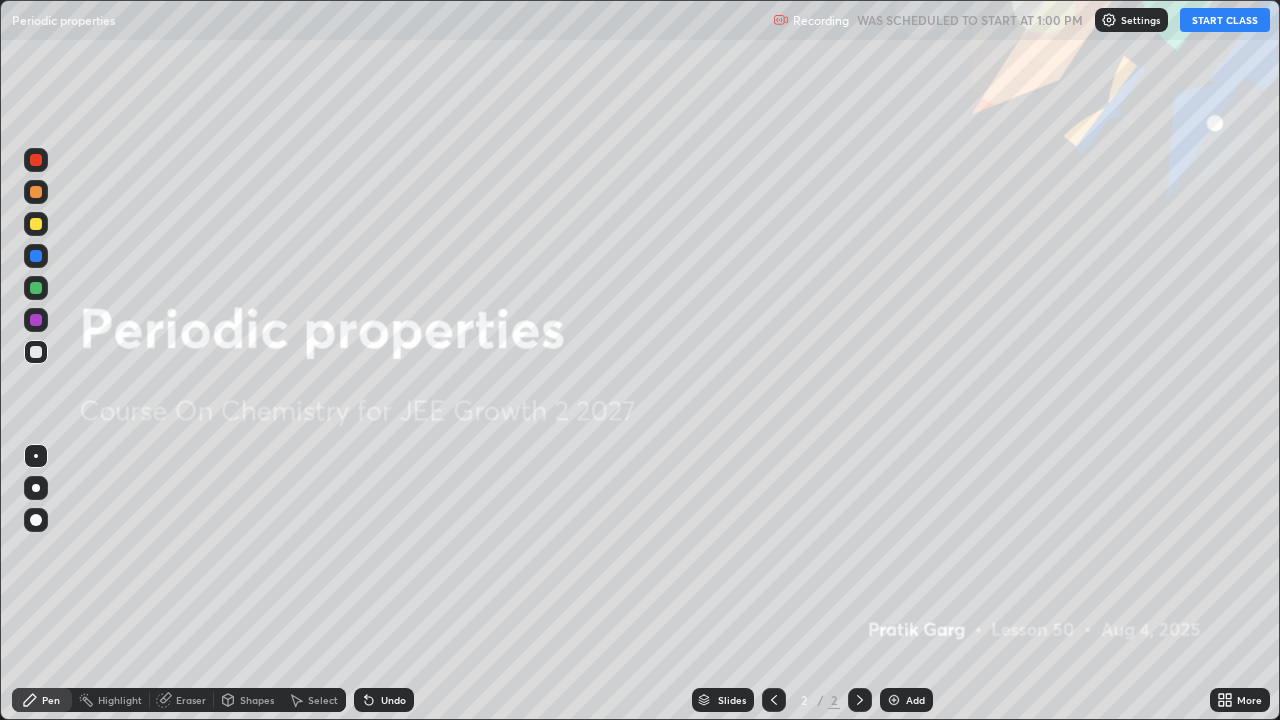 click on "START CLASS" at bounding box center (1225, 20) 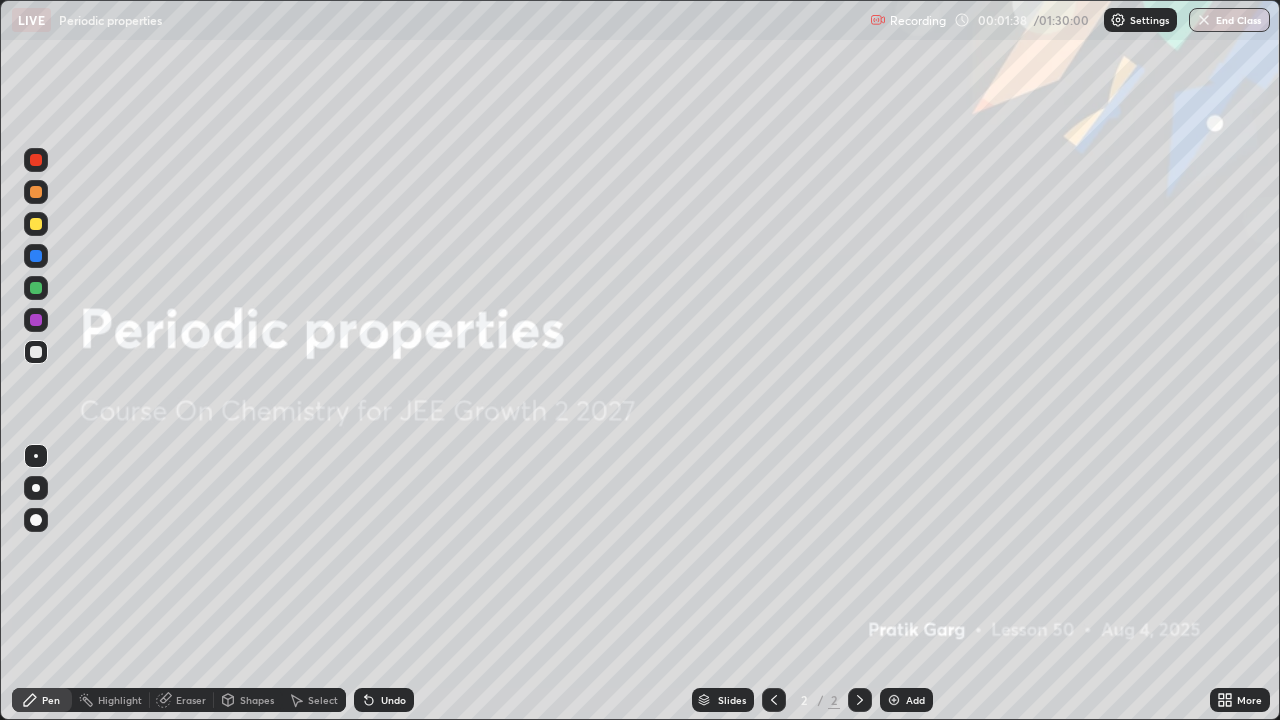 click at bounding box center [894, 700] 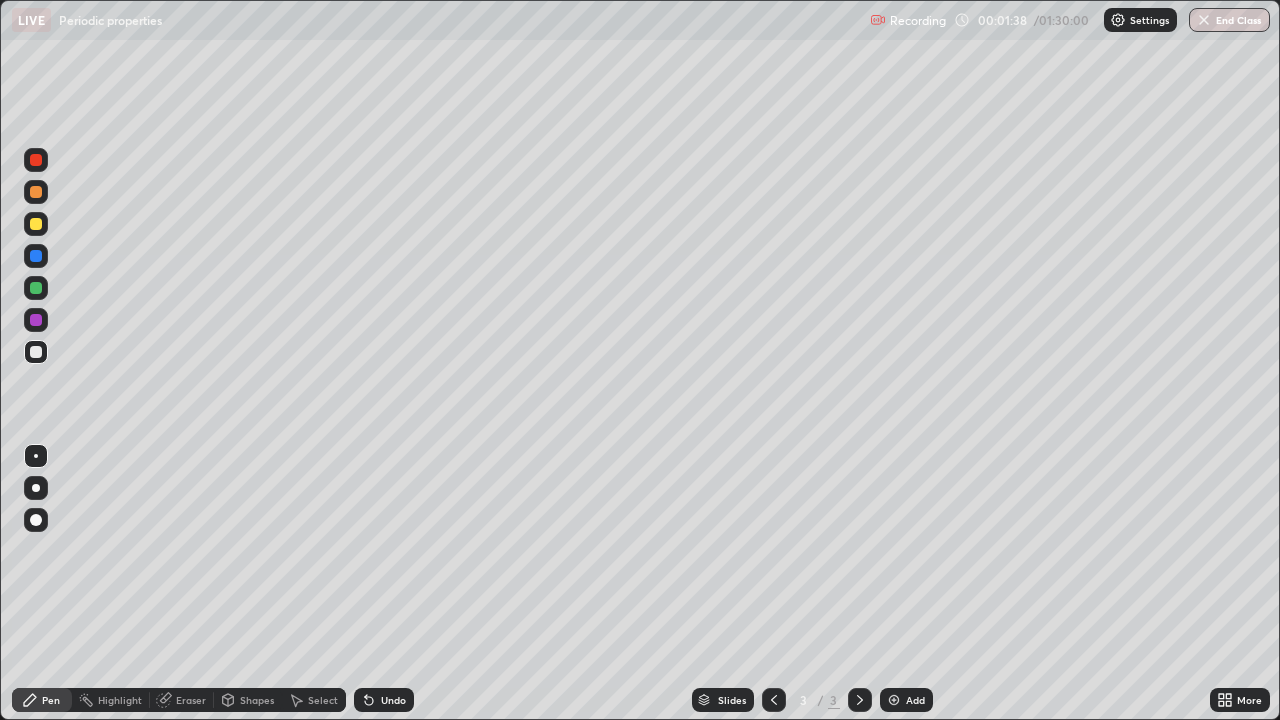 click at bounding box center (894, 700) 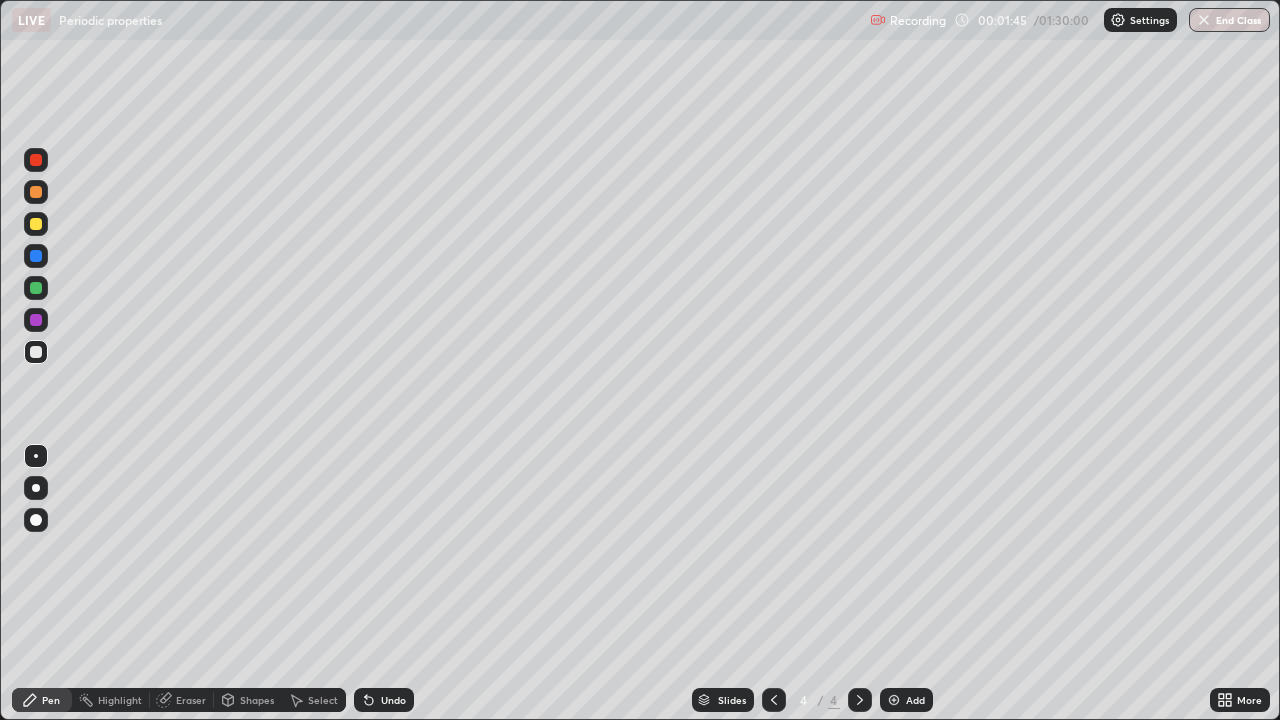 click at bounding box center (36, 224) 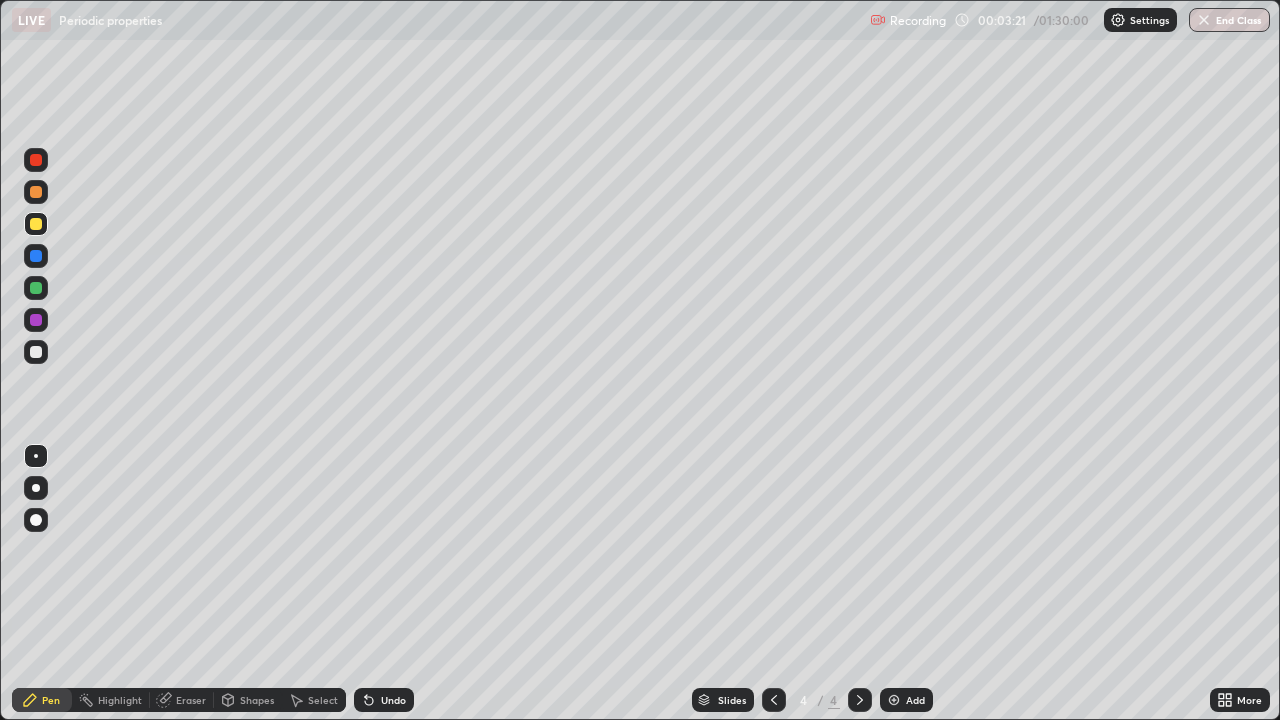 click at bounding box center (36, 192) 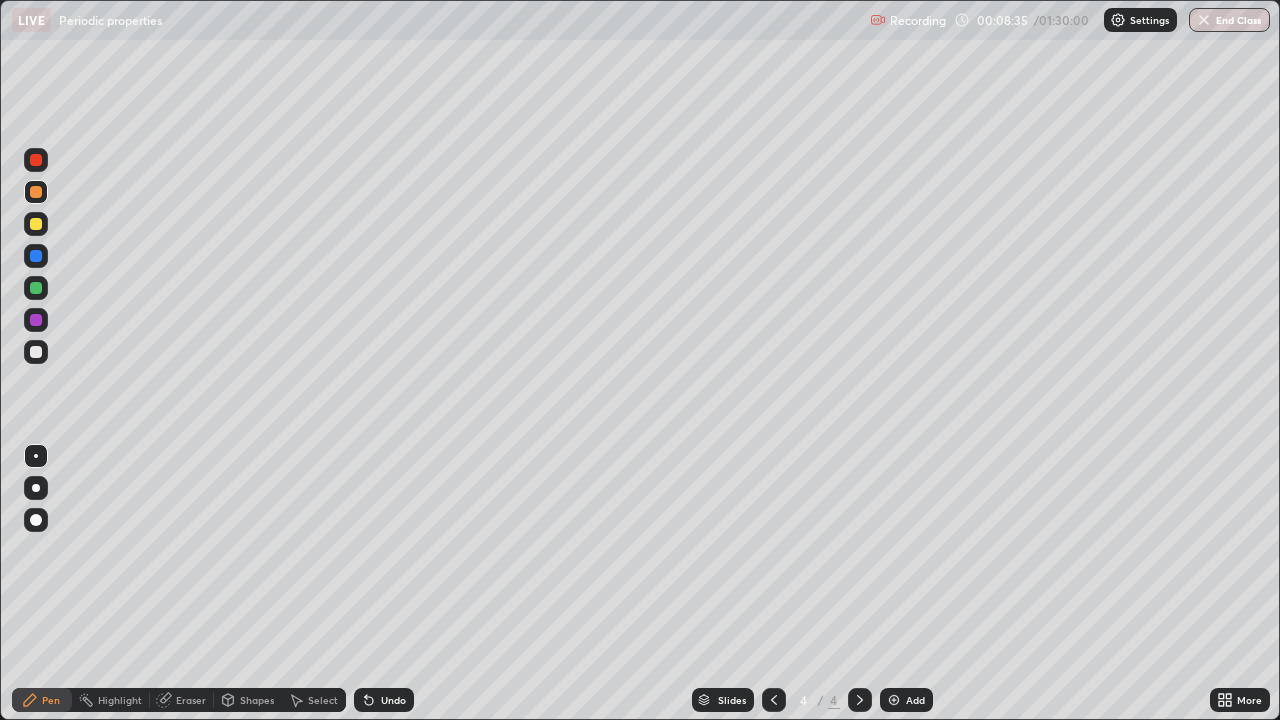 click on "Add" at bounding box center (906, 700) 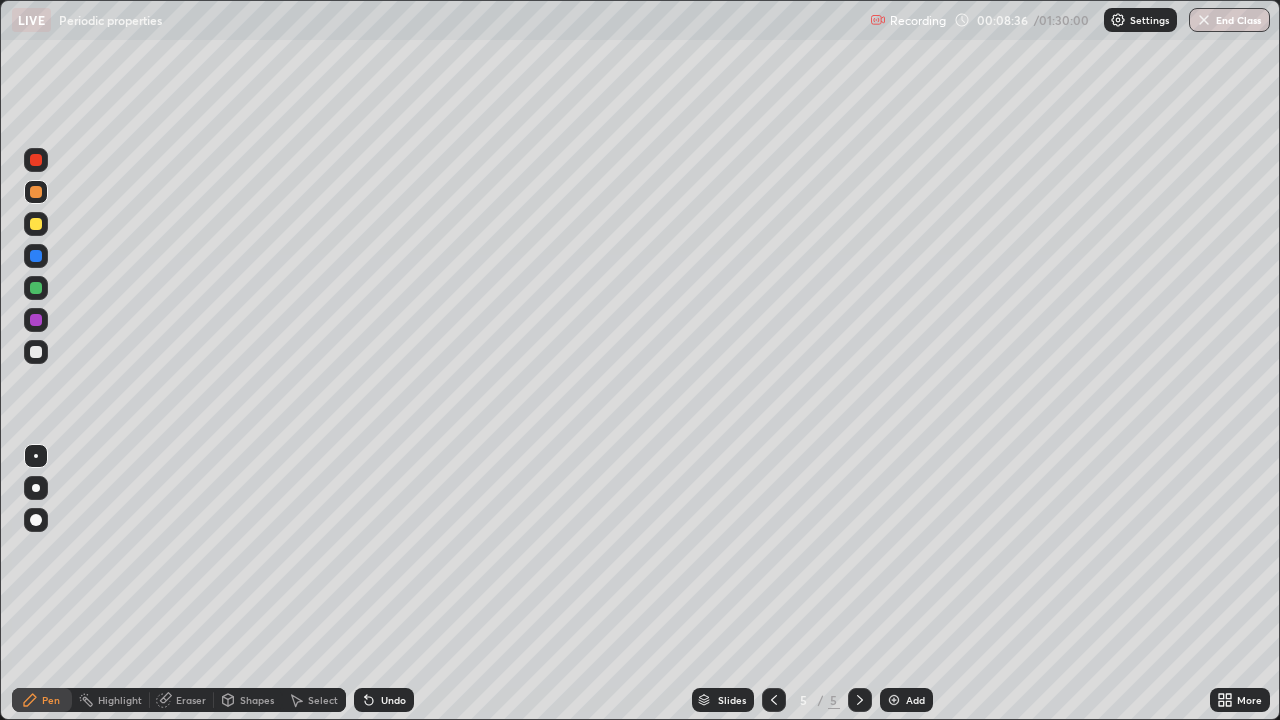 click at bounding box center [36, 224] 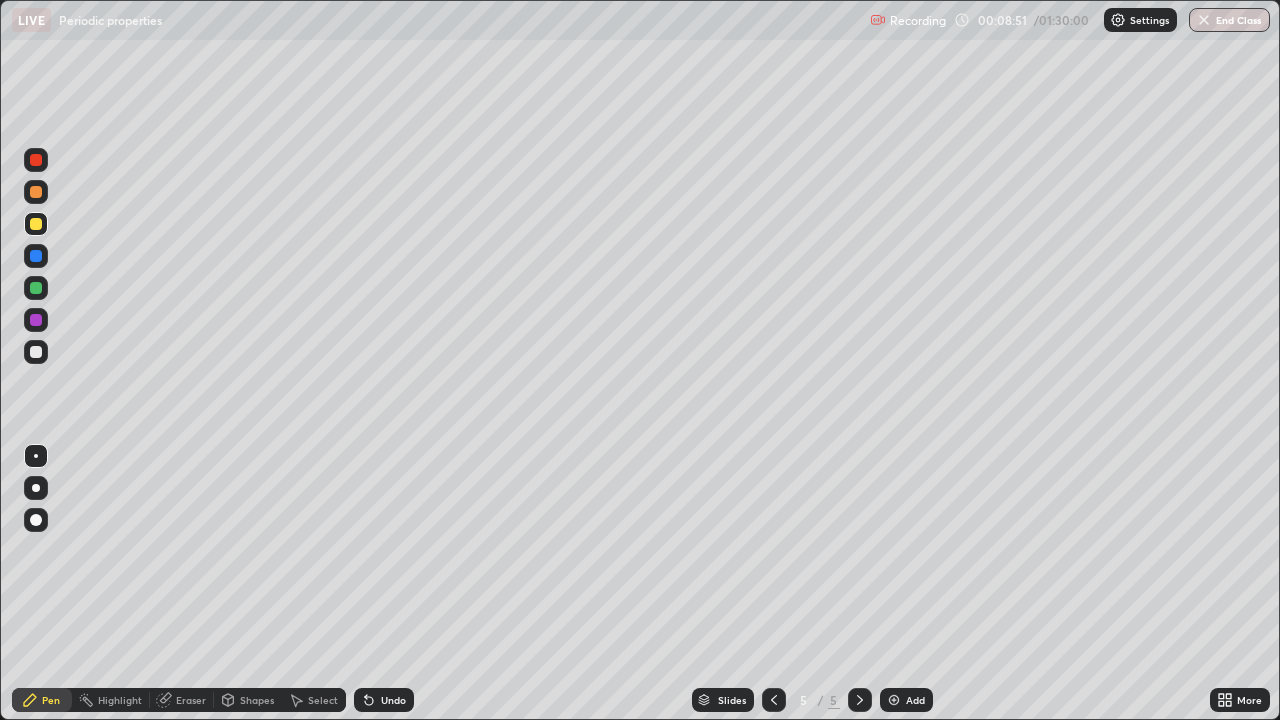 click on "Shapes" at bounding box center (257, 700) 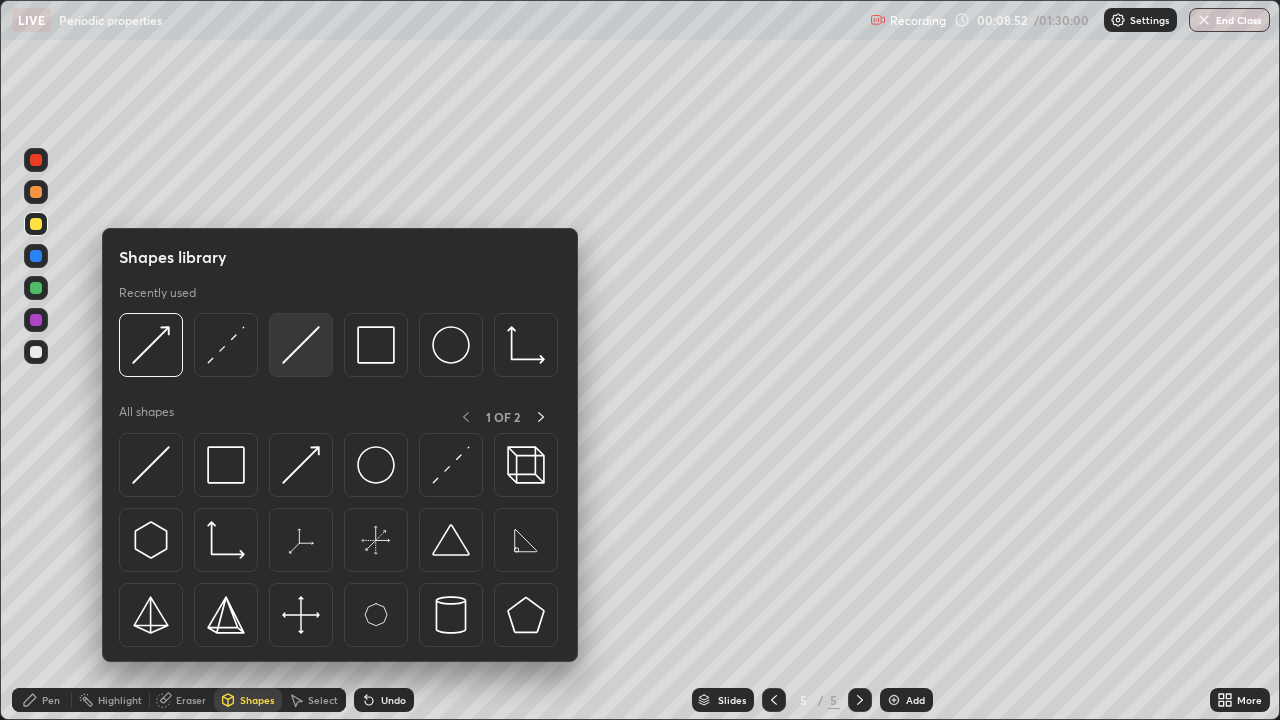click at bounding box center [301, 345] 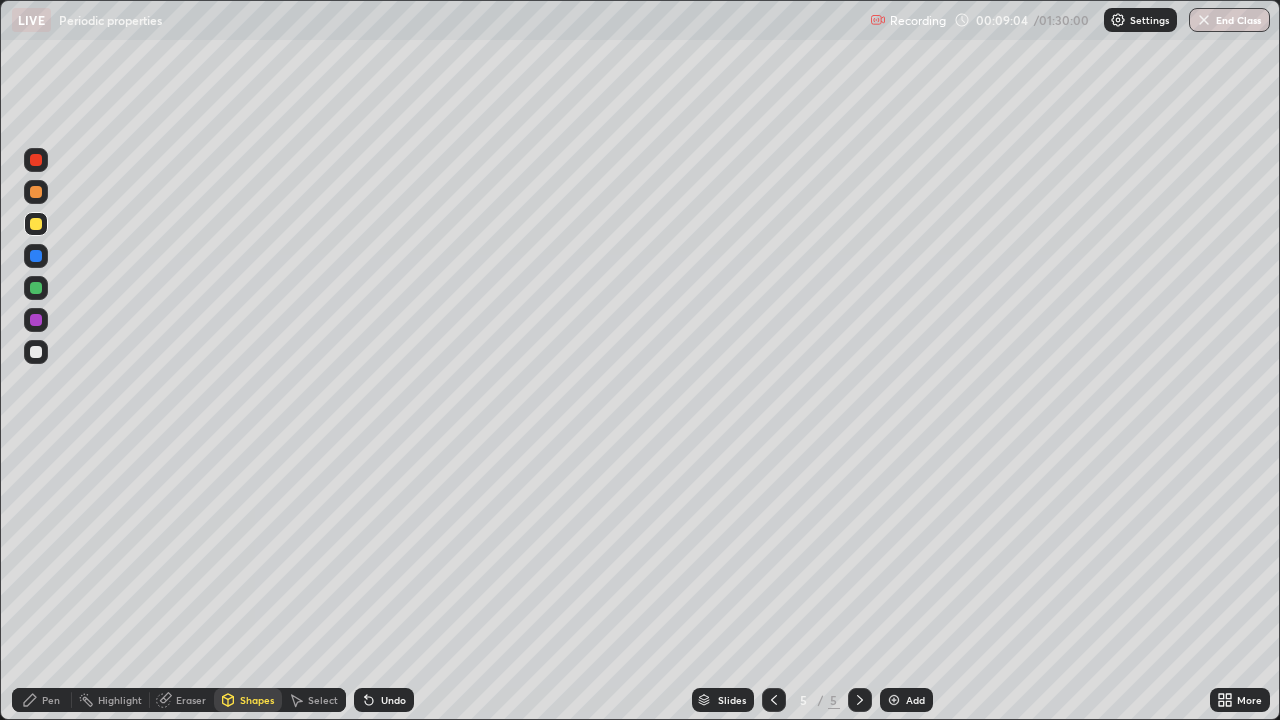 click on "Undo" at bounding box center [384, 700] 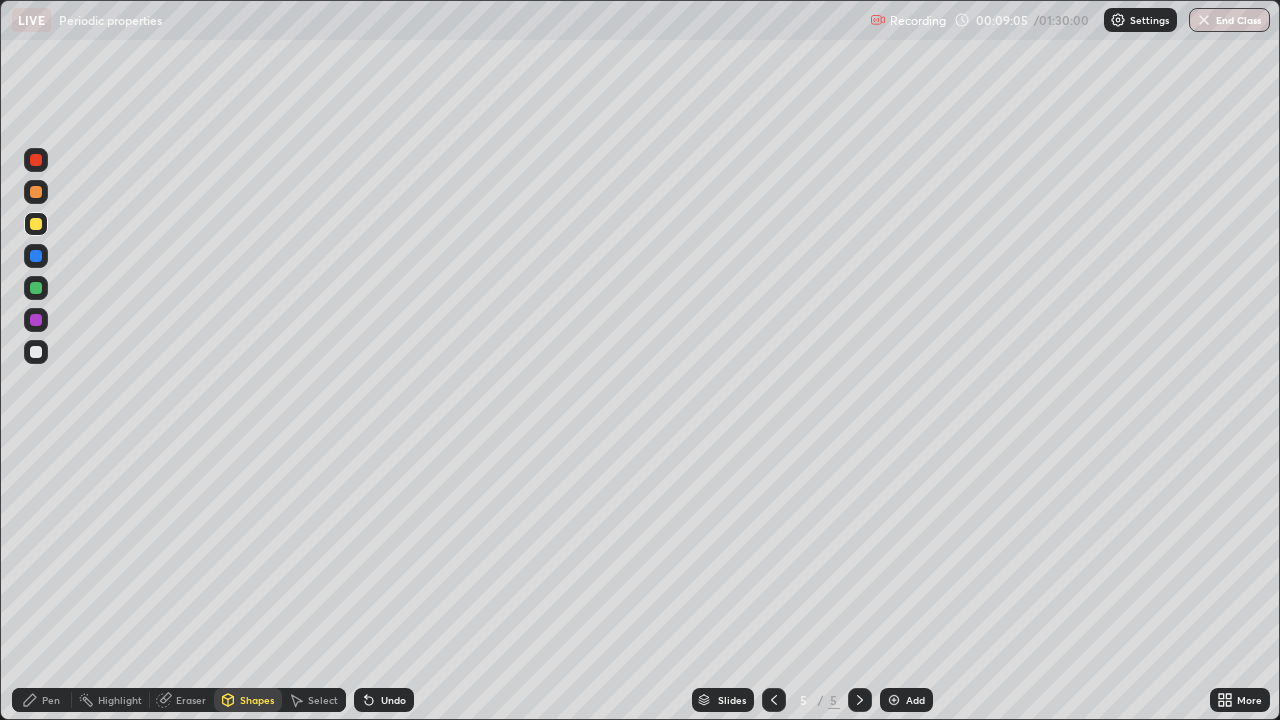 click on "Pen" at bounding box center [42, 700] 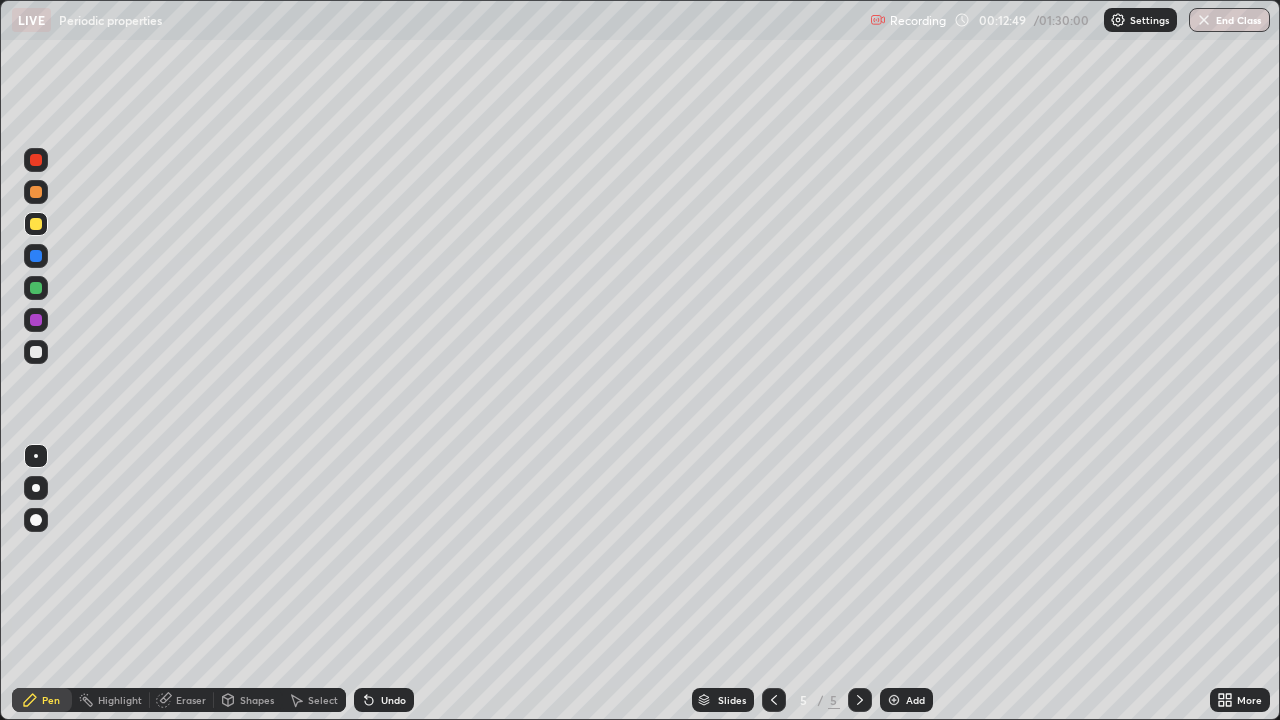 click on "Add" at bounding box center (906, 700) 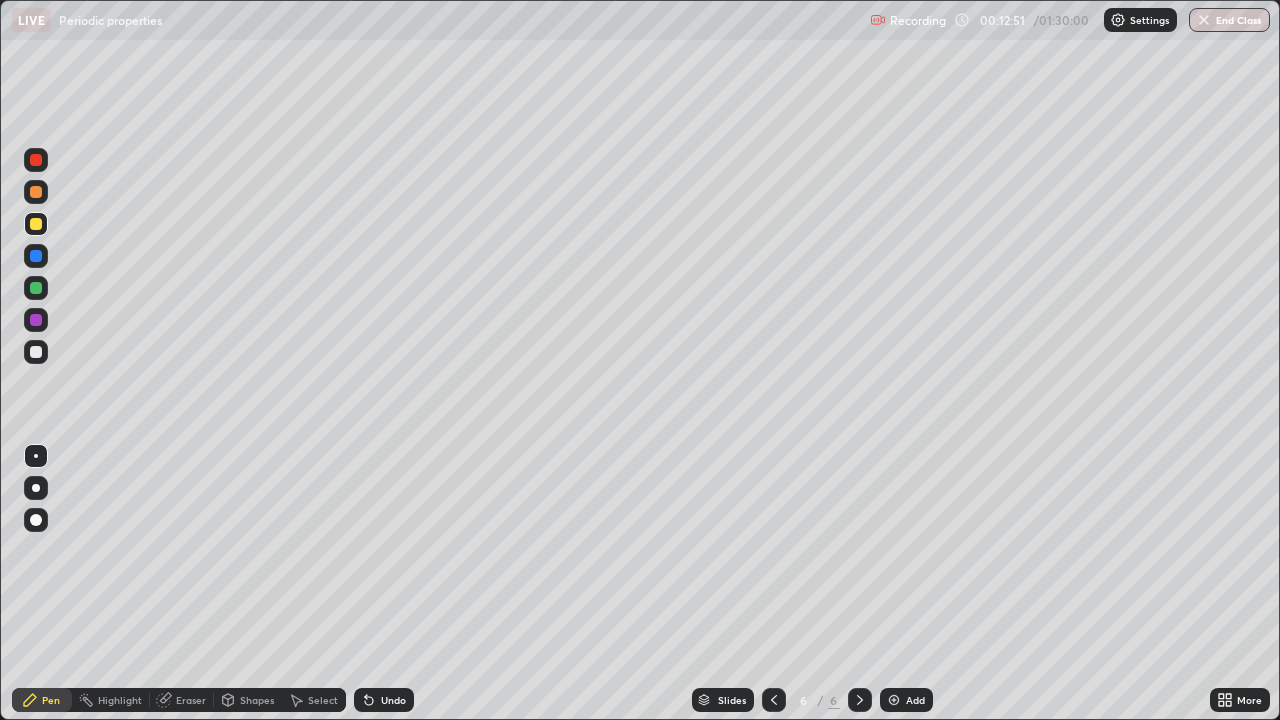 click at bounding box center (774, 700) 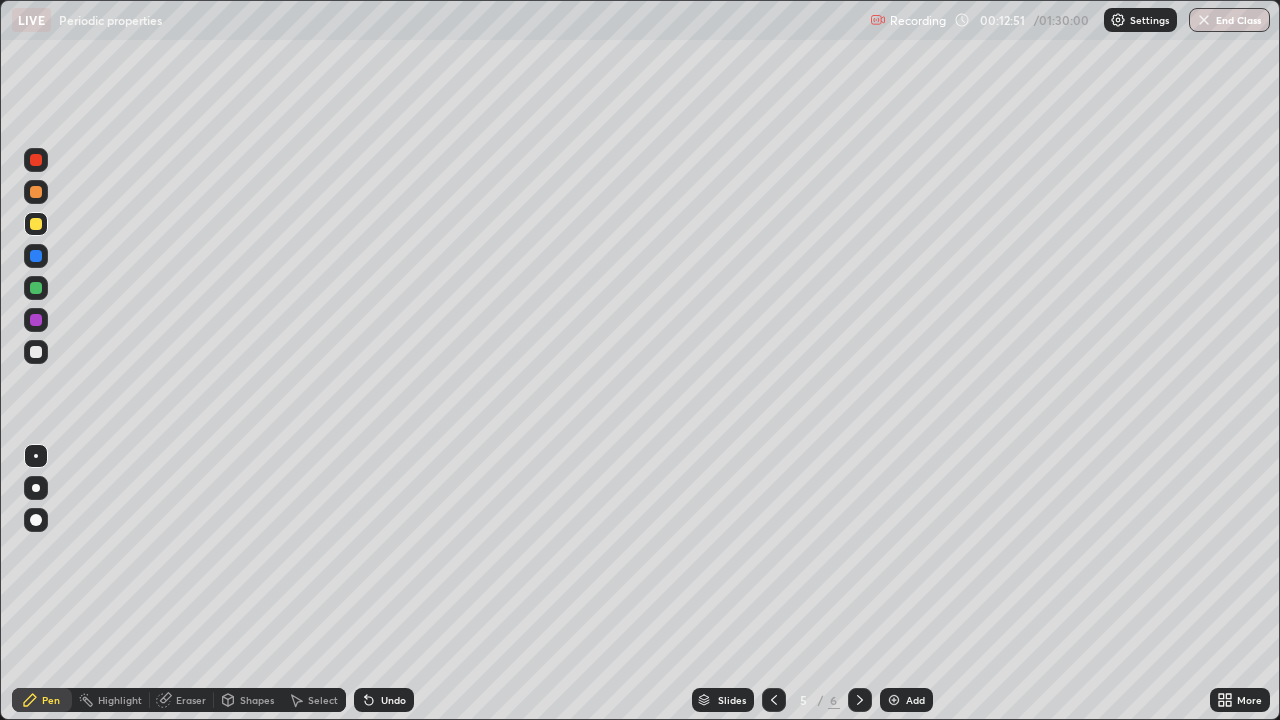 click 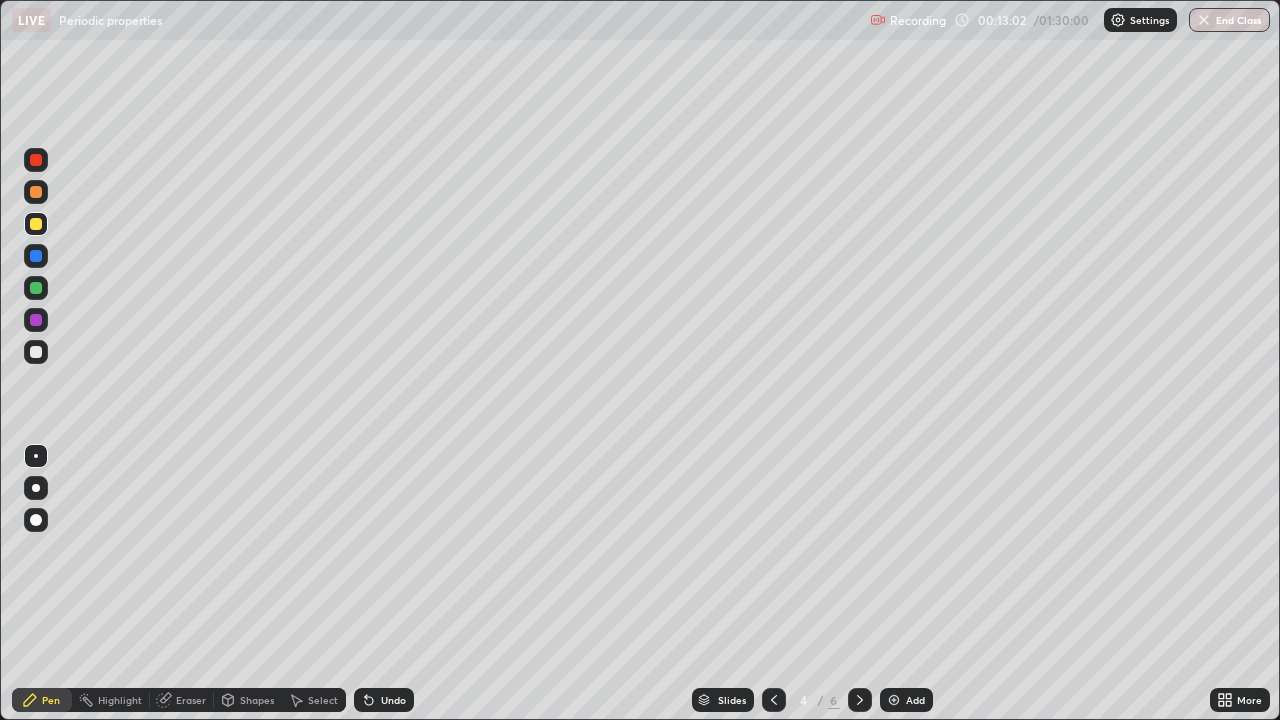 click at bounding box center [860, 700] 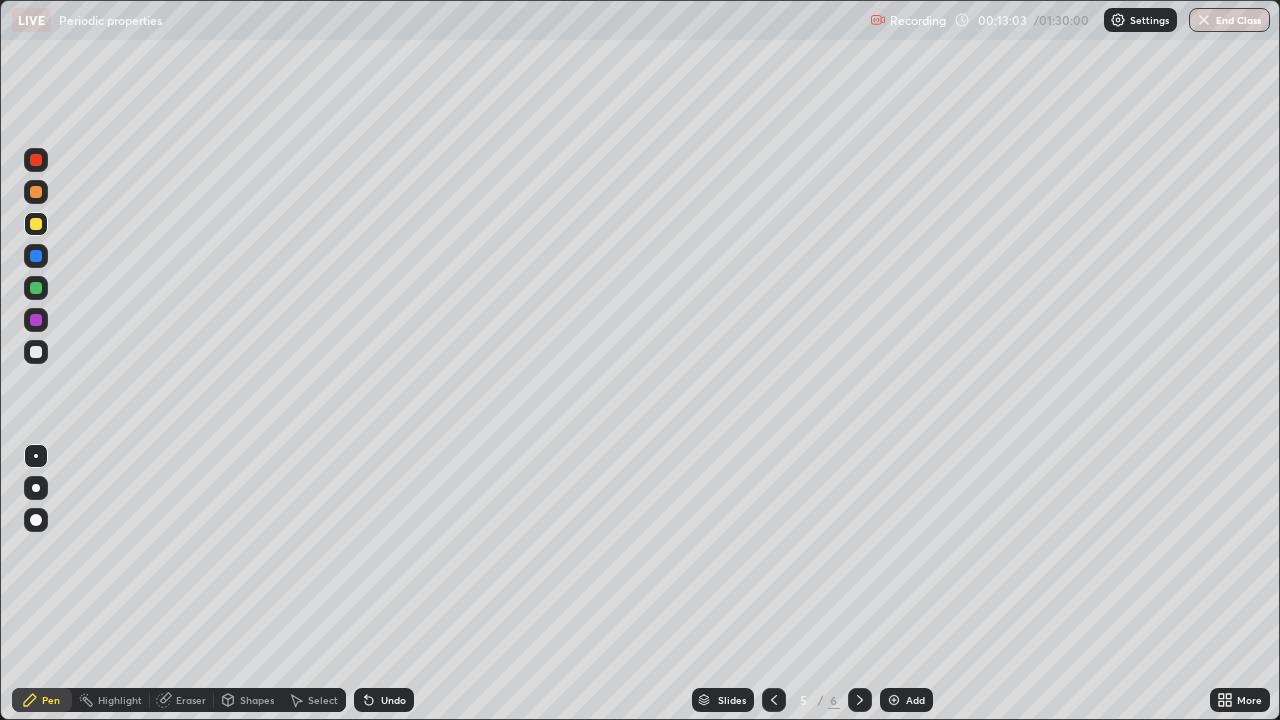 click at bounding box center (860, 700) 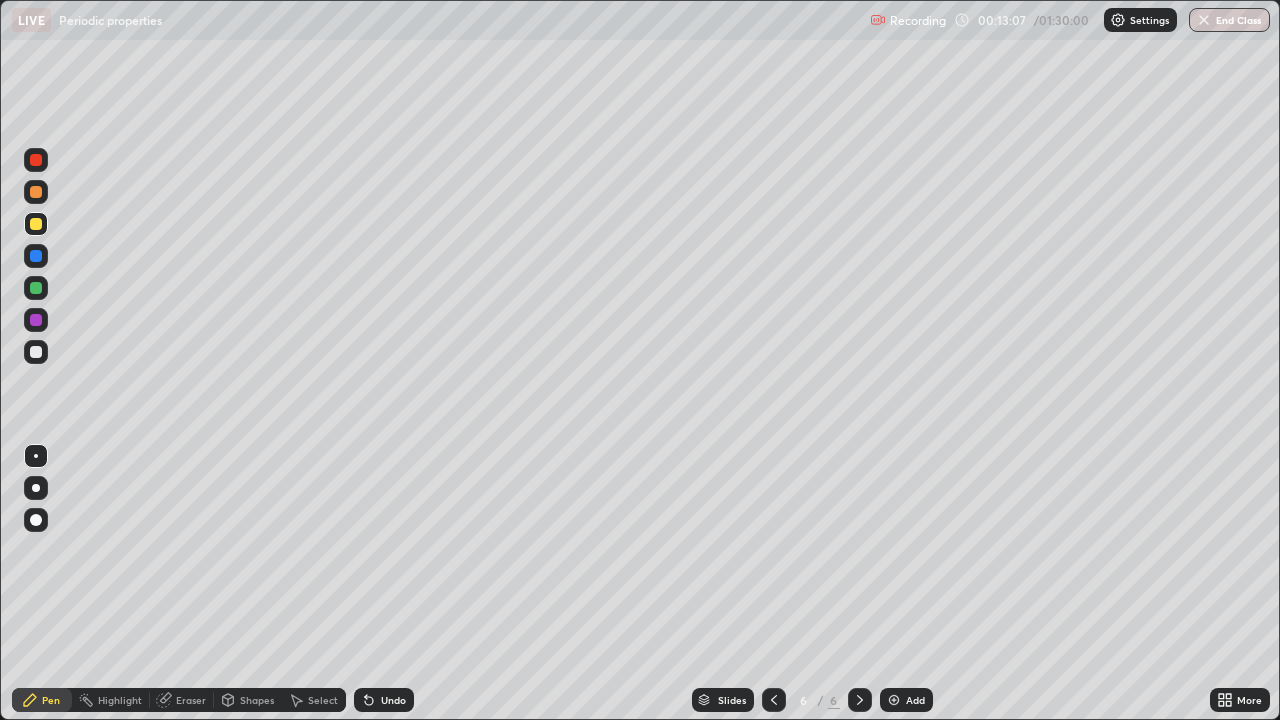 click at bounding box center [36, 288] 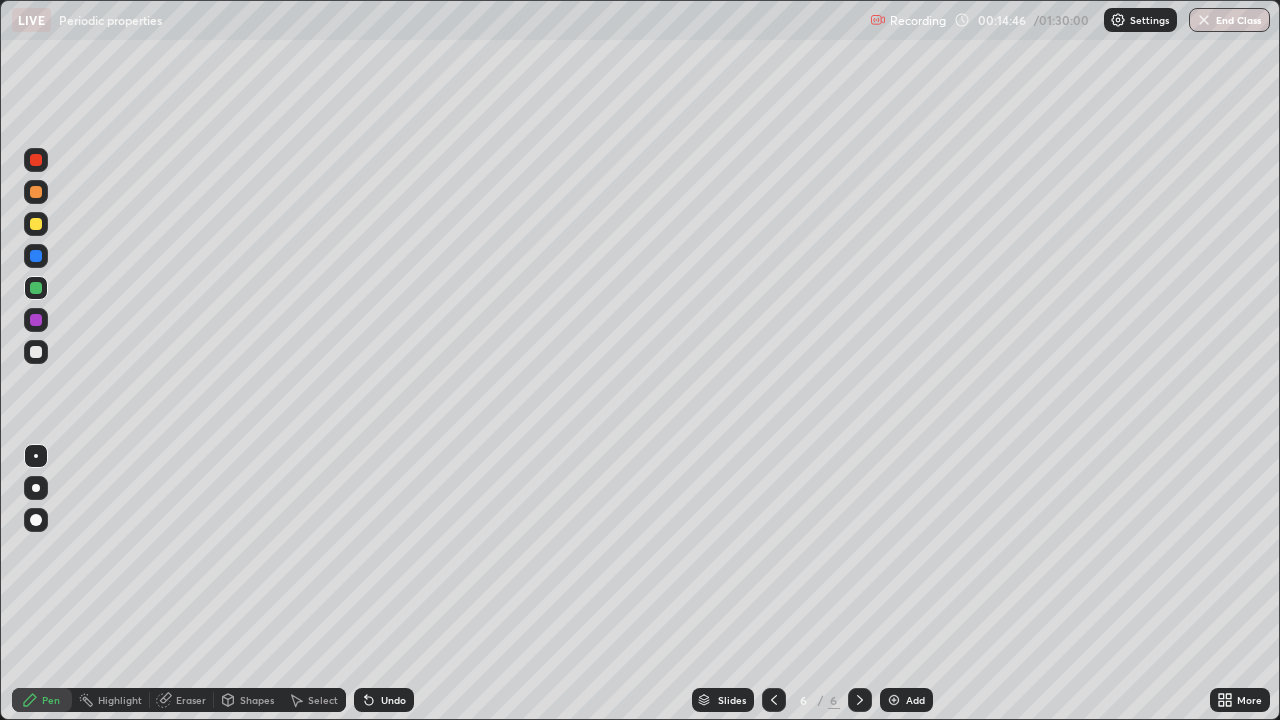 click on "Undo" at bounding box center (384, 700) 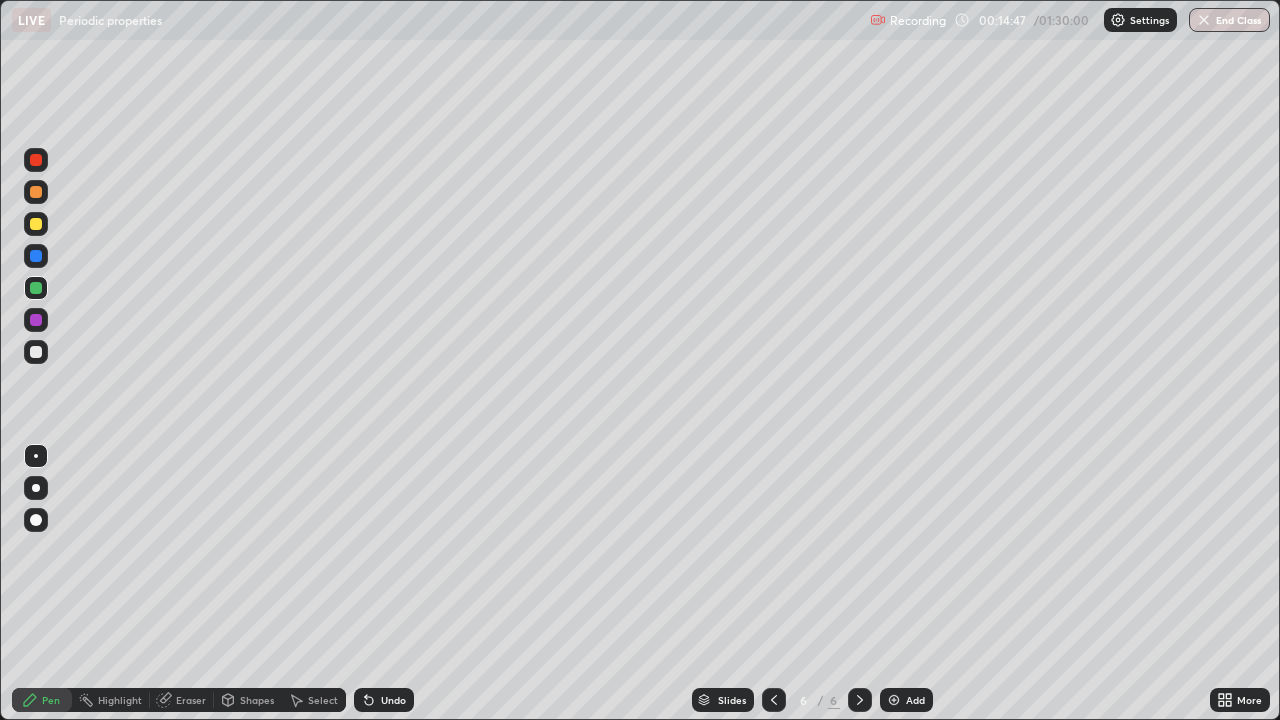 click on "Undo" at bounding box center (384, 700) 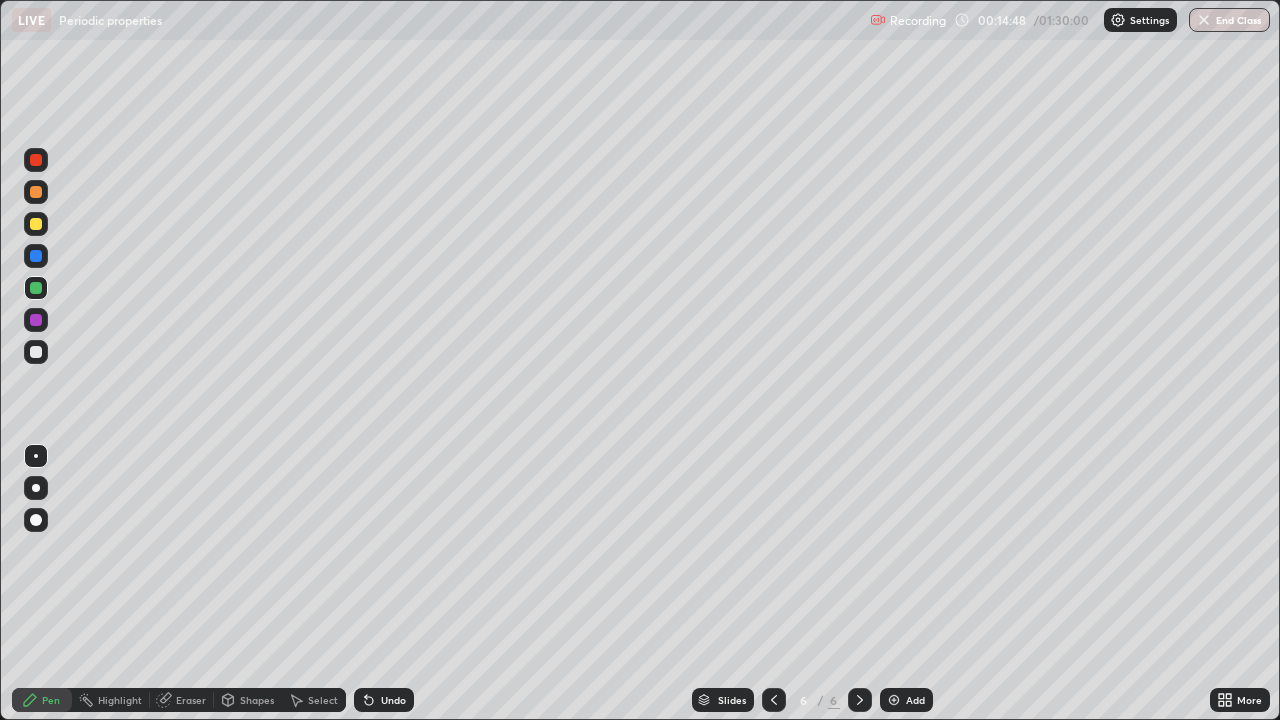 click on "Undo" at bounding box center [384, 700] 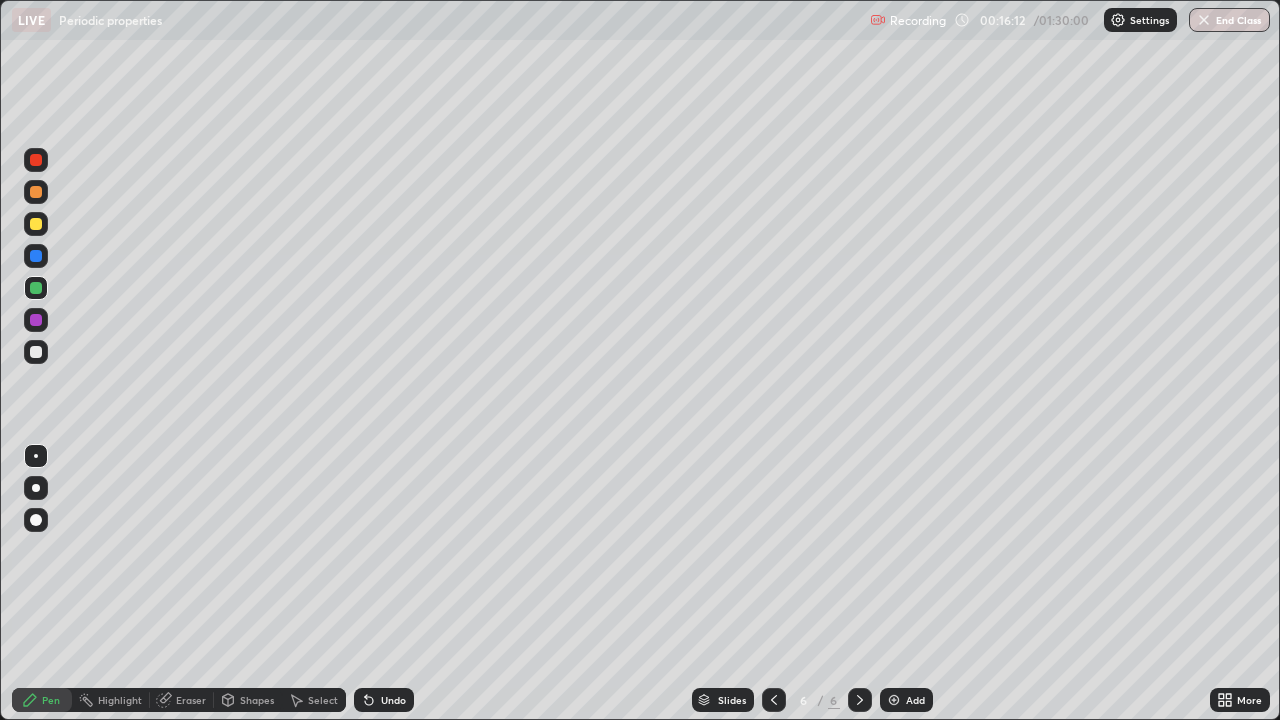click on "Shapes" at bounding box center (248, 700) 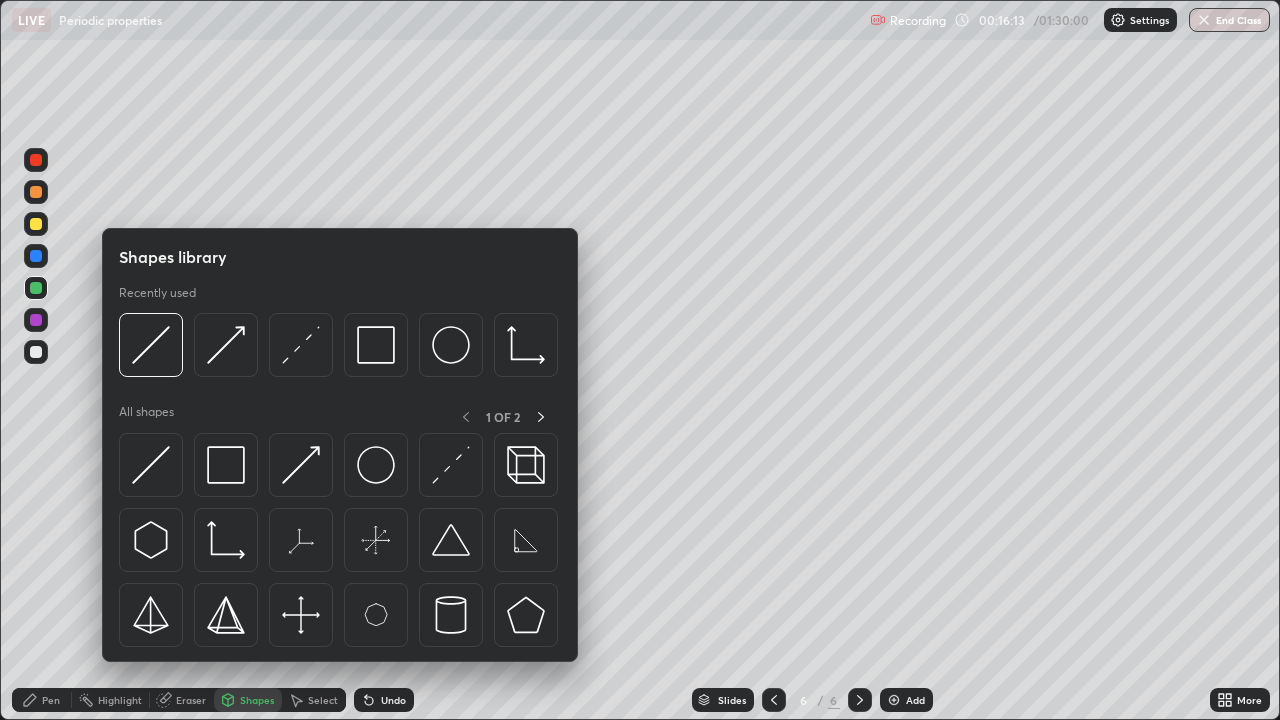 click on "Eraser" at bounding box center (191, 700) 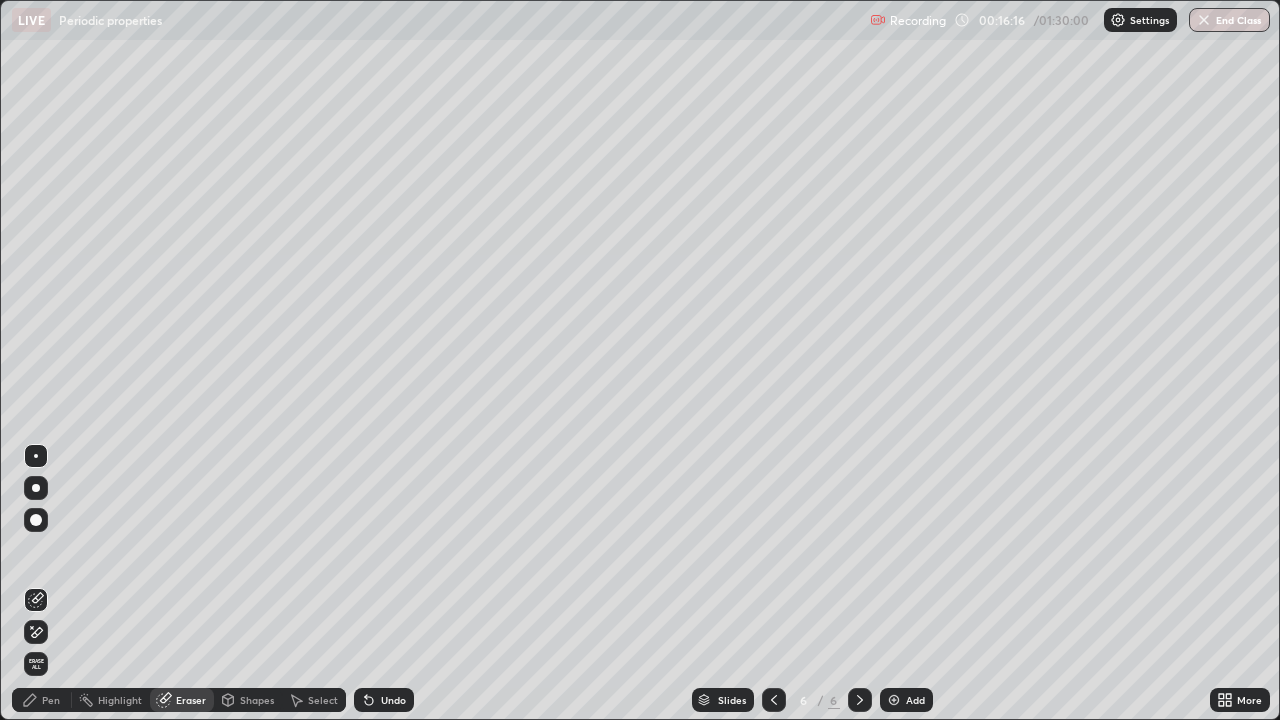 click on "Pen" at bounding box center [42, 700] 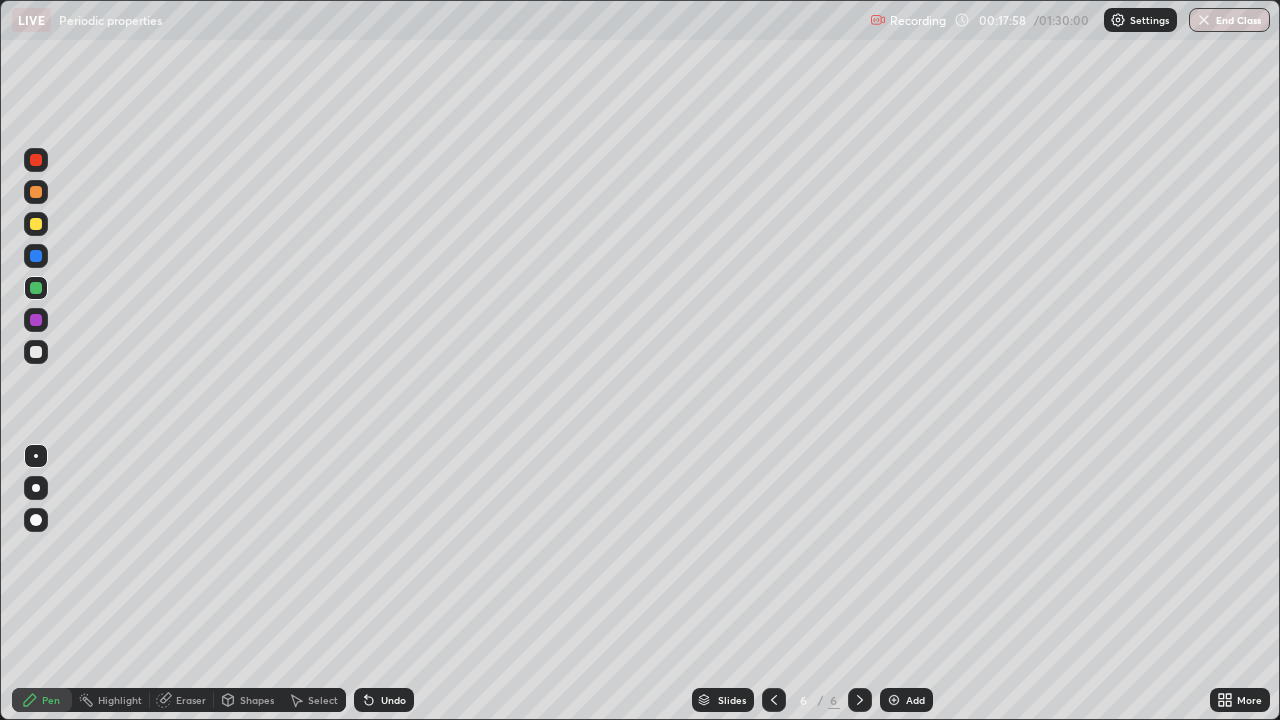 click on "Undo" at bounding box center (384, 700) 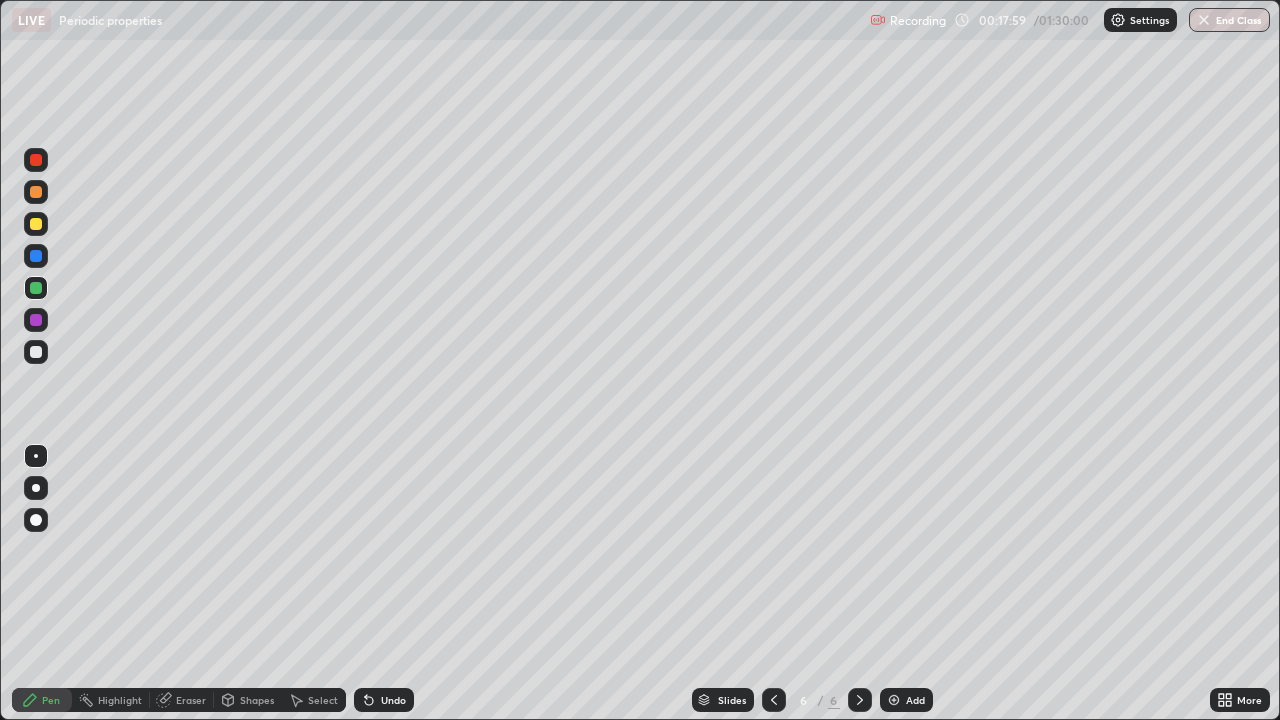 click on "Undo" at bounding box center (384, 700) 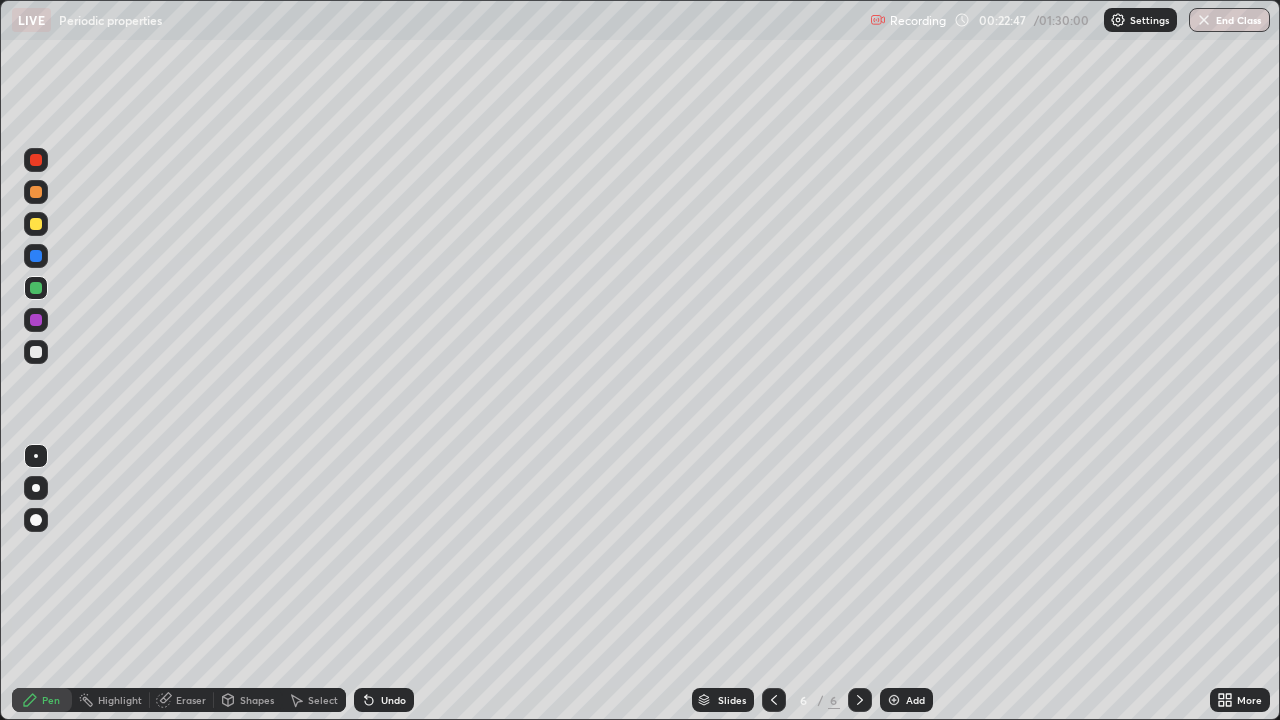 click on "Undo" at bounding box center [384, 700] 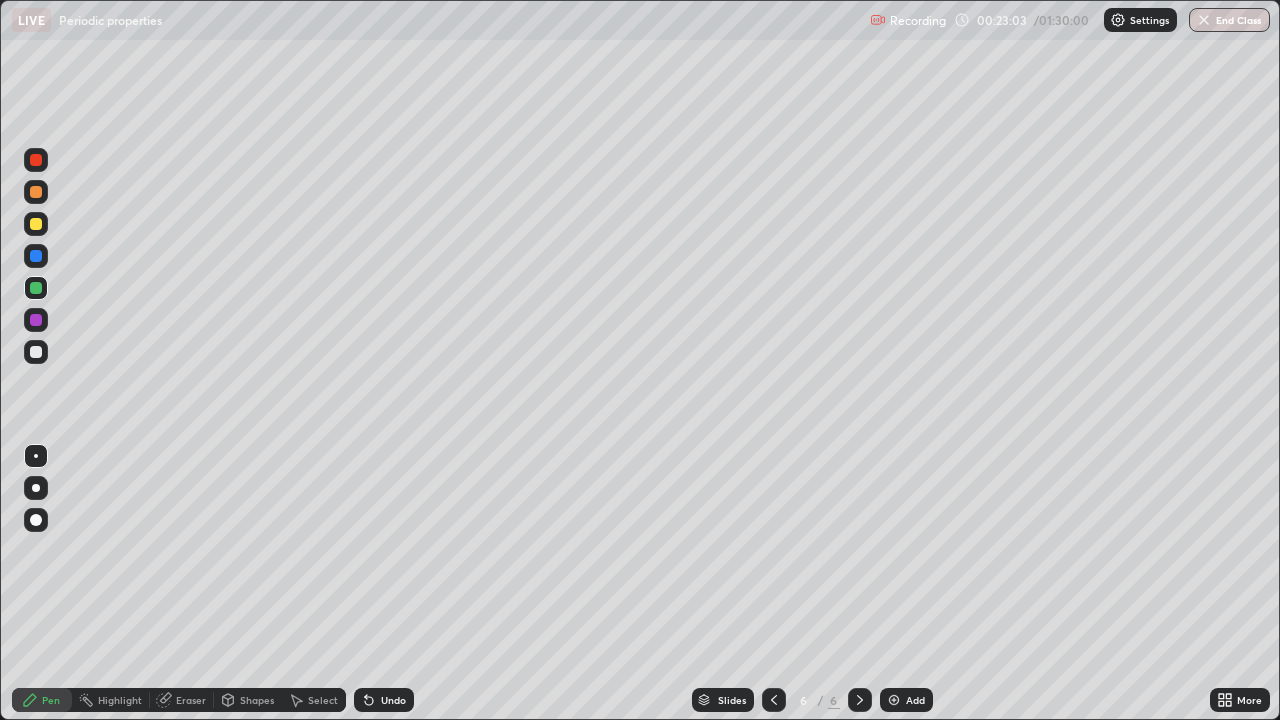 click on "Undo" at bounding box center (384, 700) 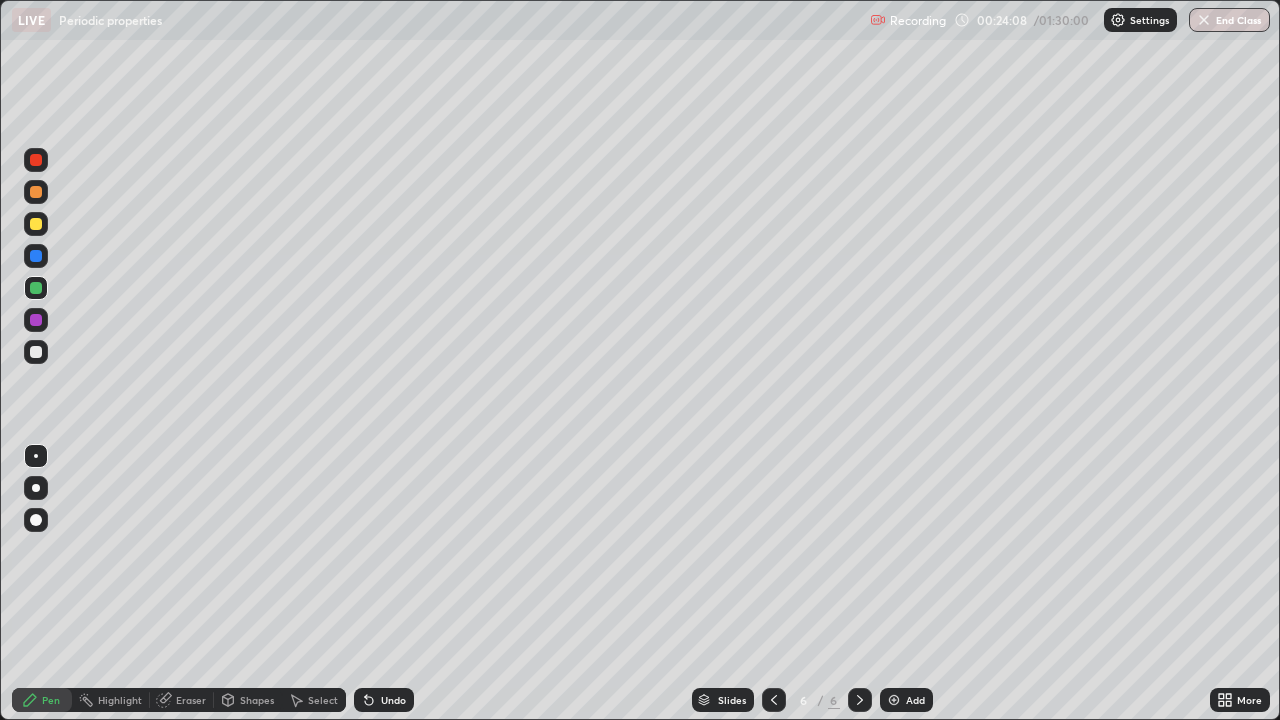 click on "Add" at bounding box center (906, 700) 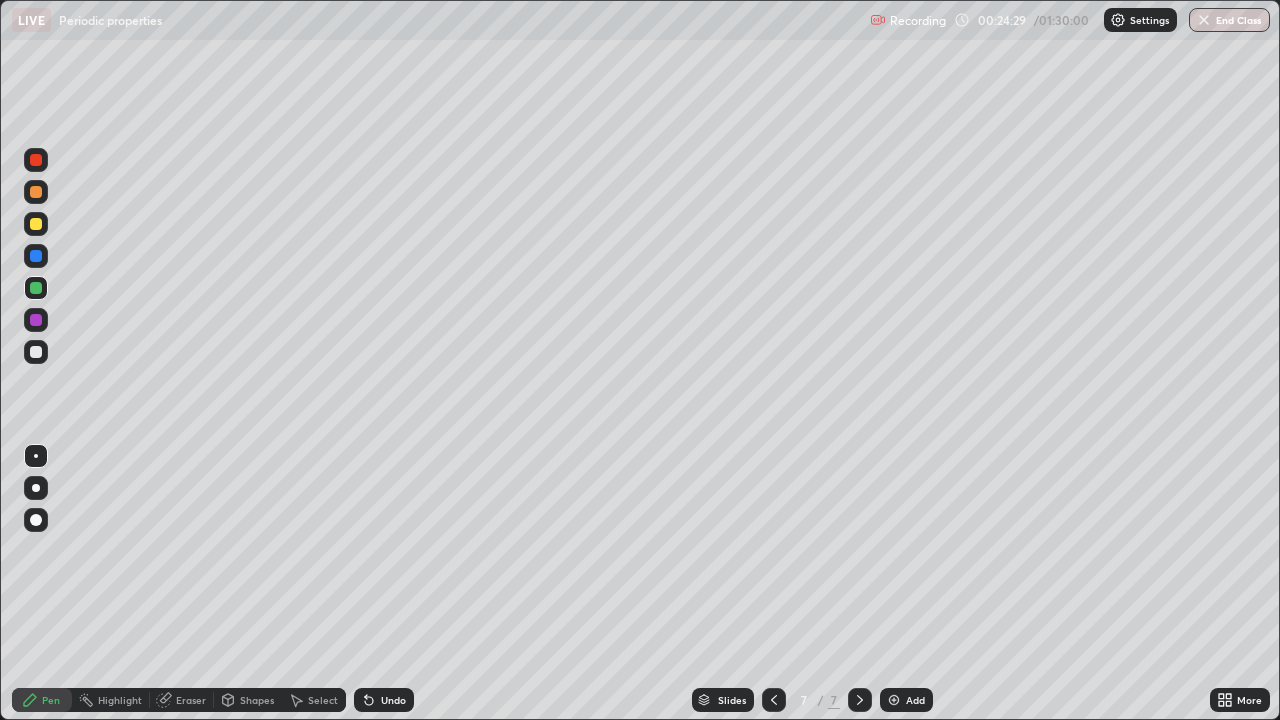 click at bounding box center (36, 288) 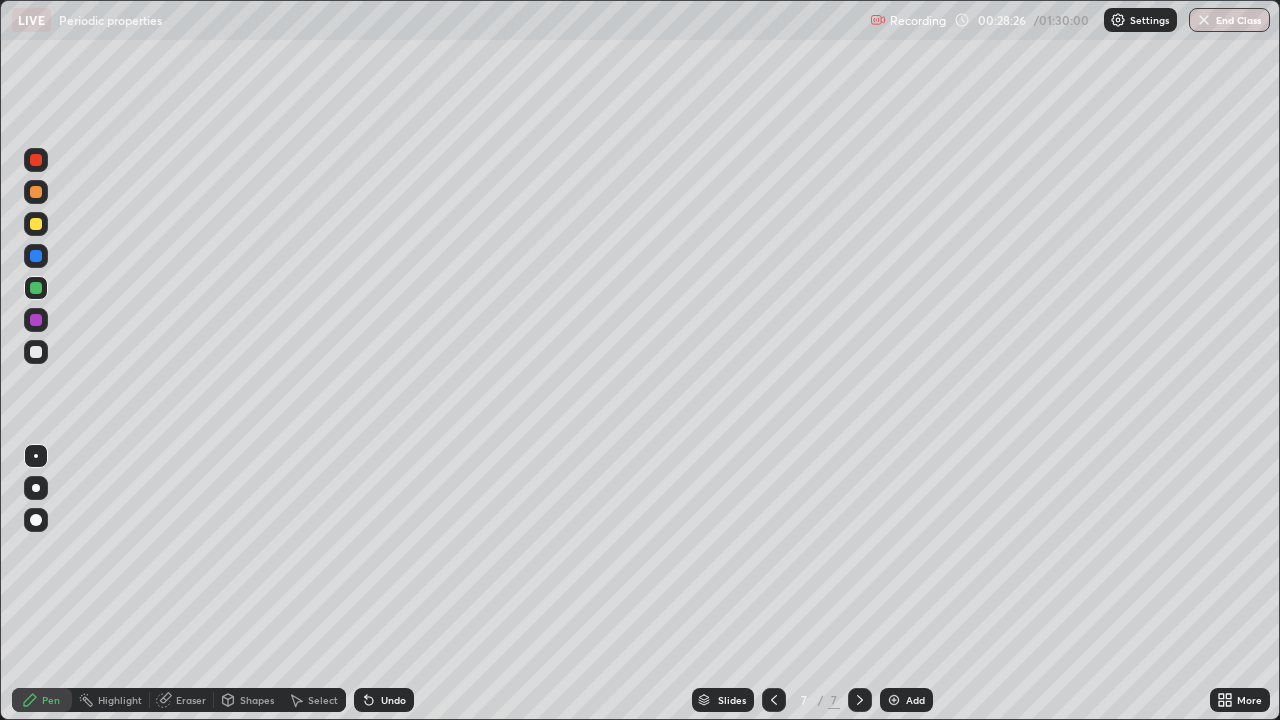 click on "Add" at bounding box center (906, 700) 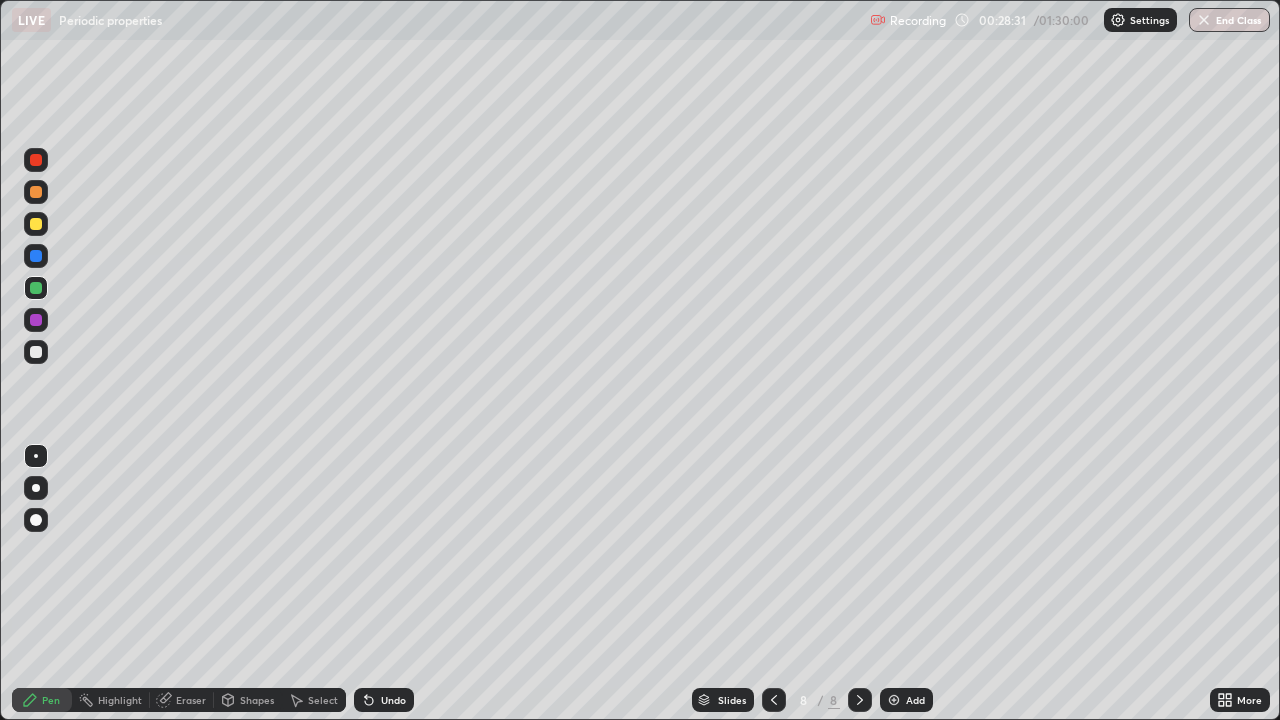 click 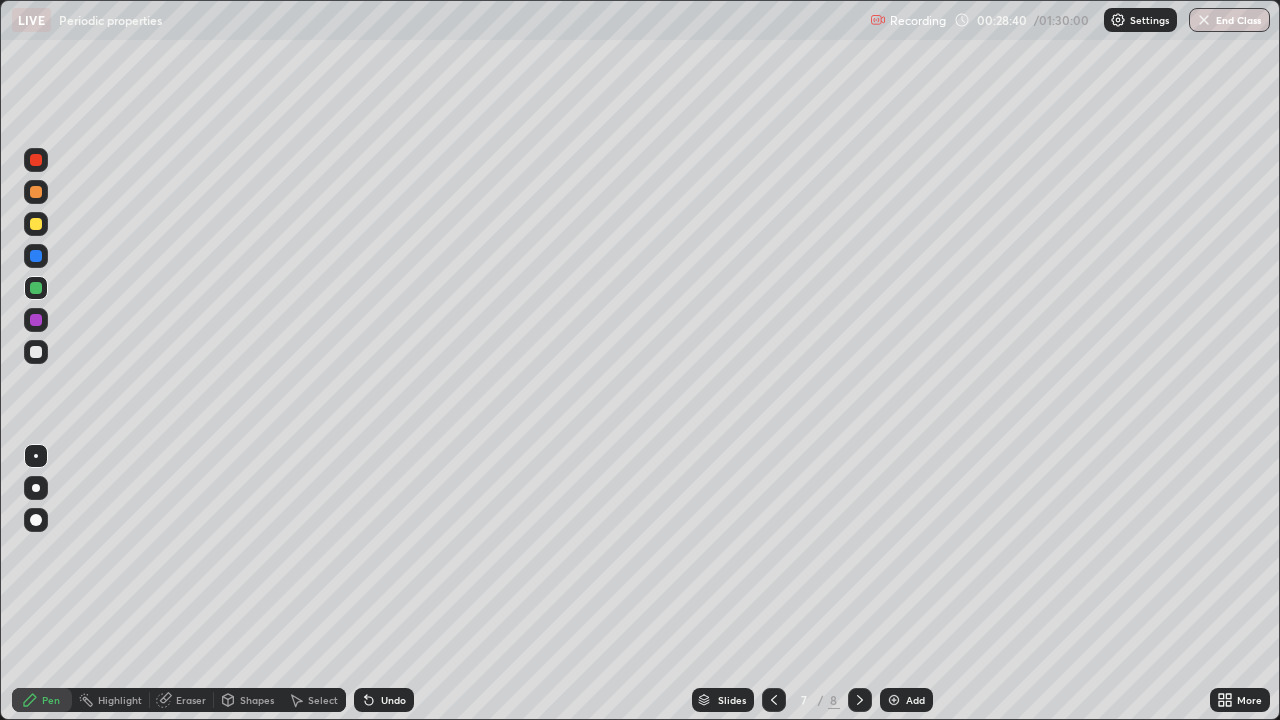 click 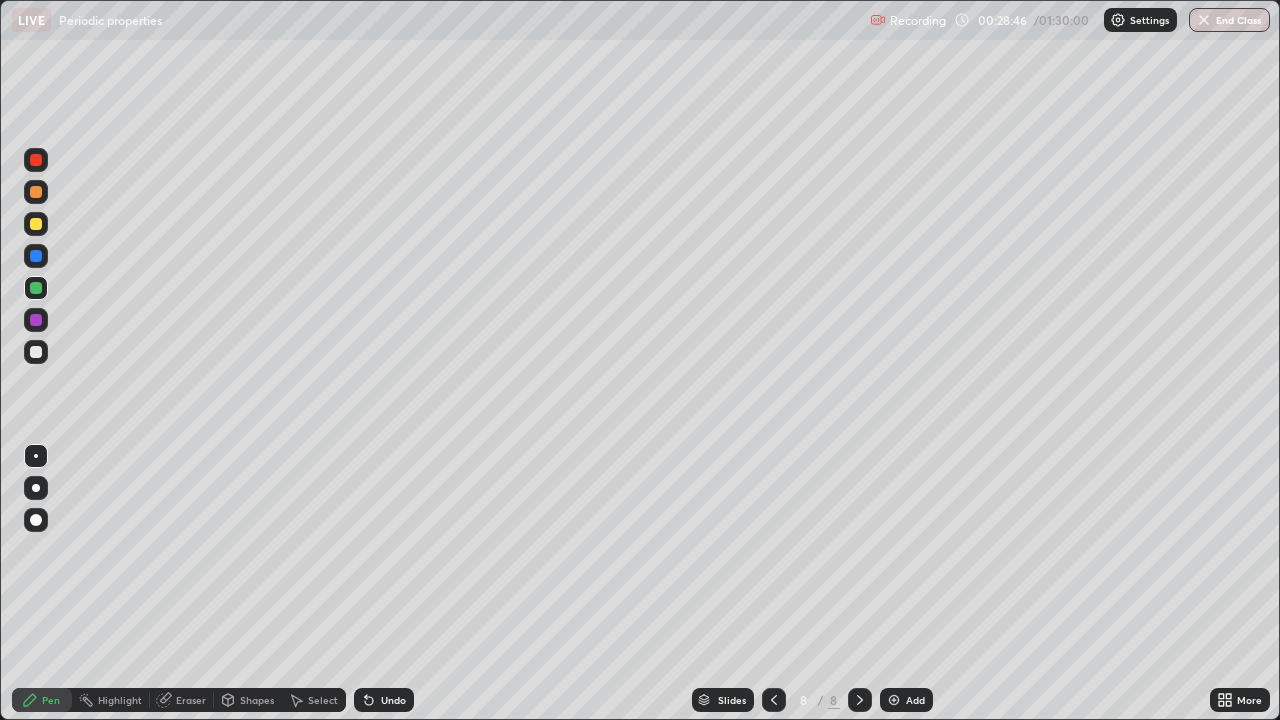 click at bounding box center [36, 192] 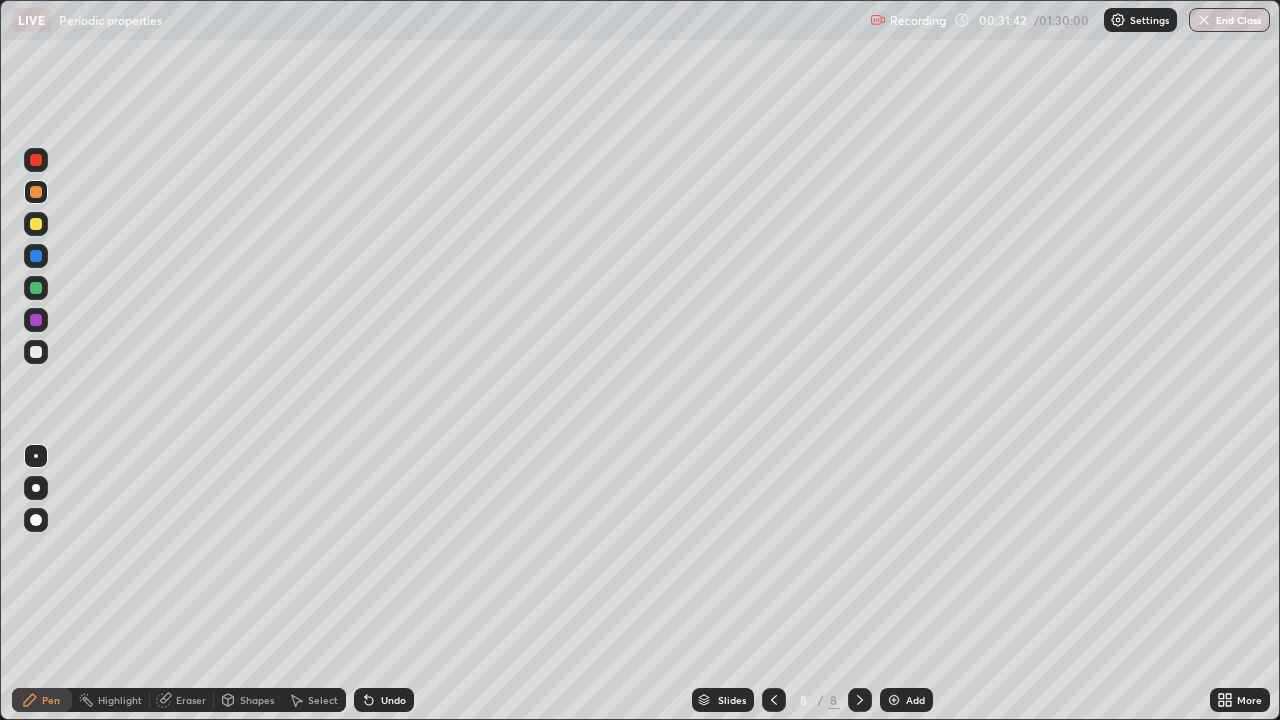 click at bounding box center [36, 256] 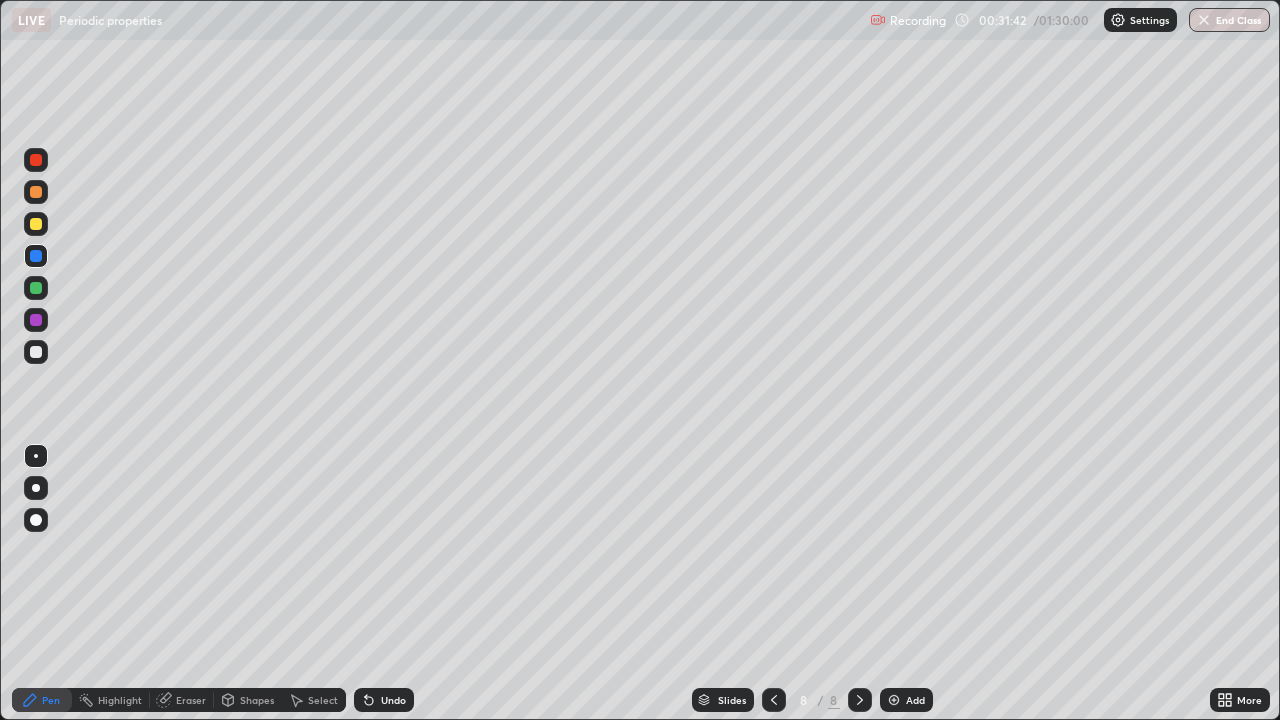 click at bounding box center [36, 224] 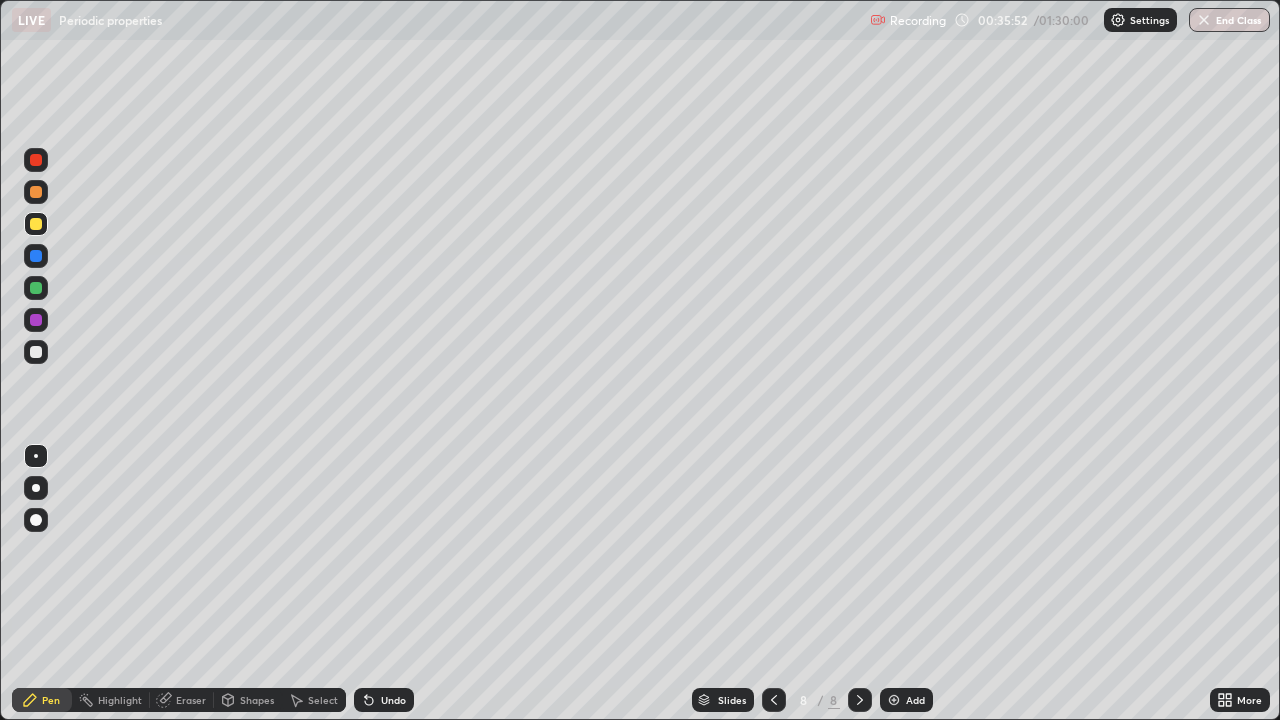 click on "Add" at bounding box center [906, 700] 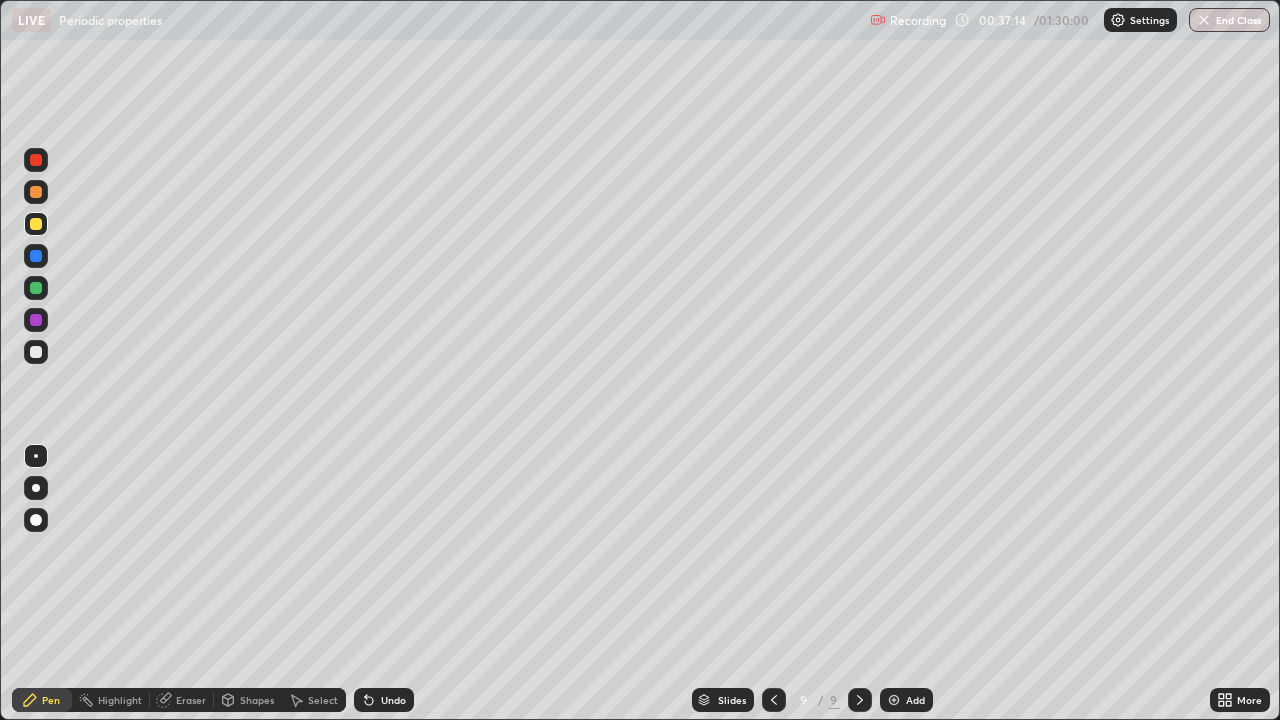 click on "Undo" at bounding box center (393, 700) 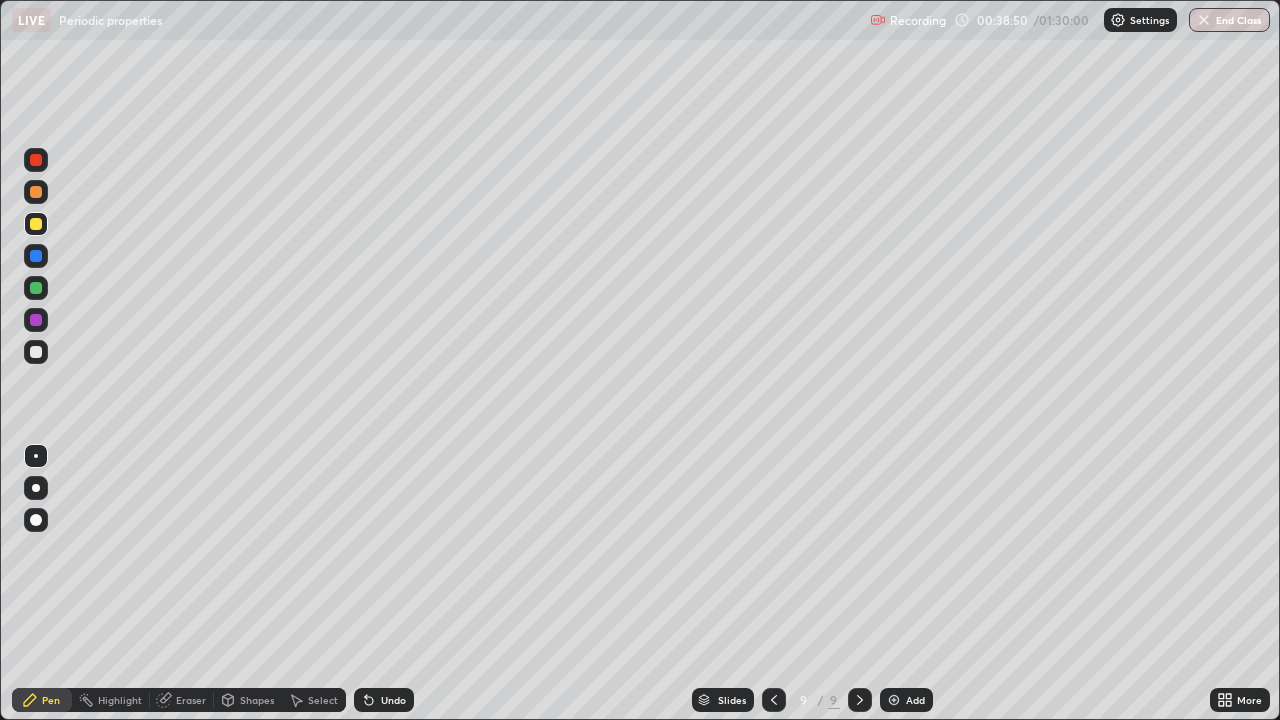 click at bounding box center (36, 288) 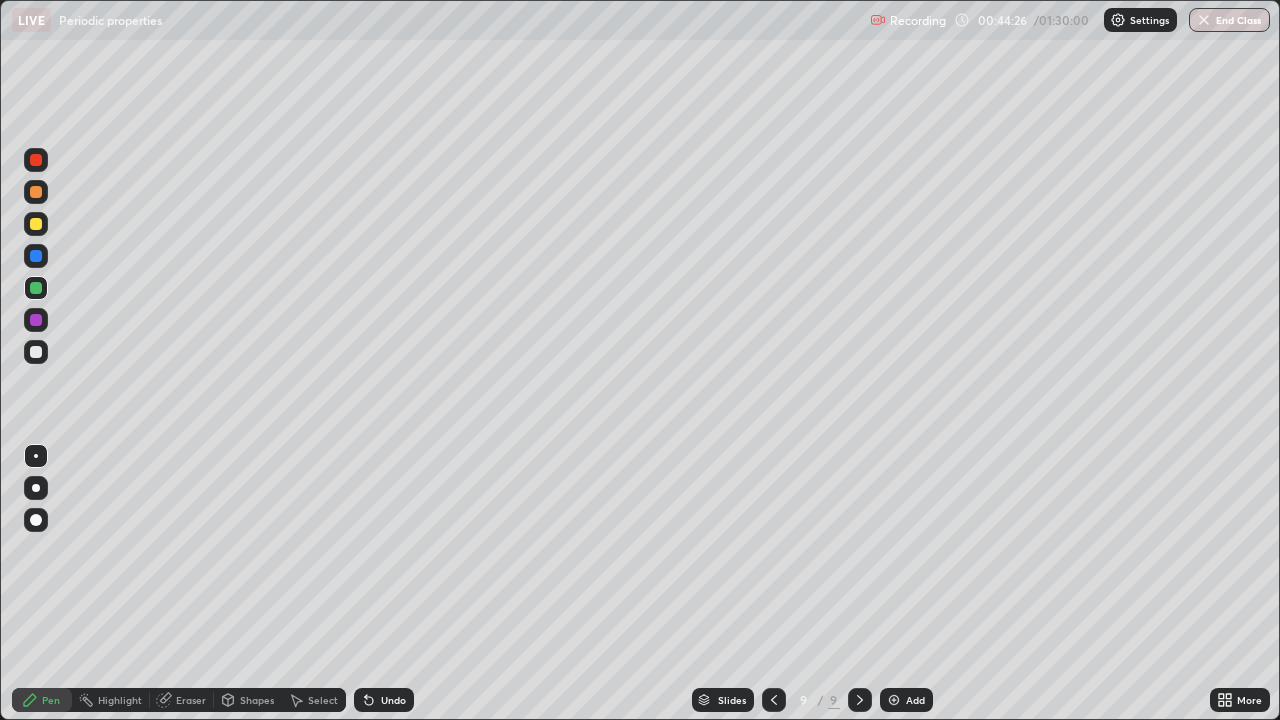 click on "Add" at bounding box center (906, 700) 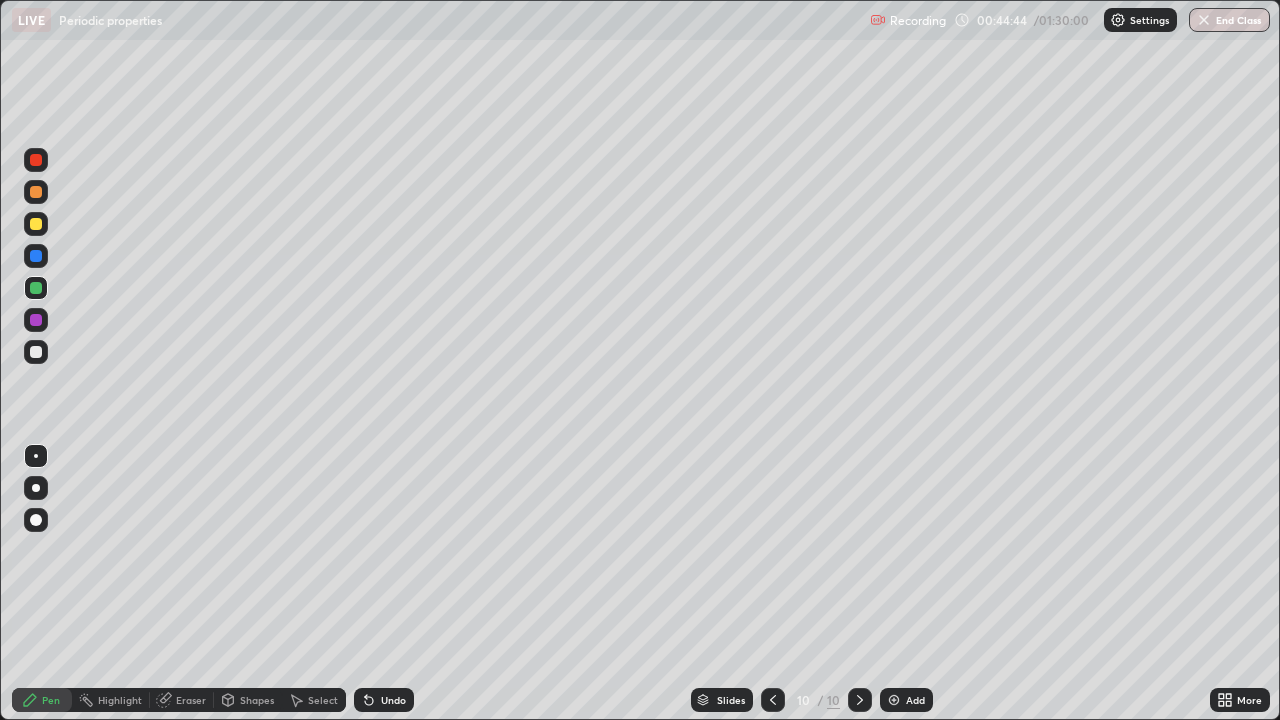 click at bounding box center [36, 224] 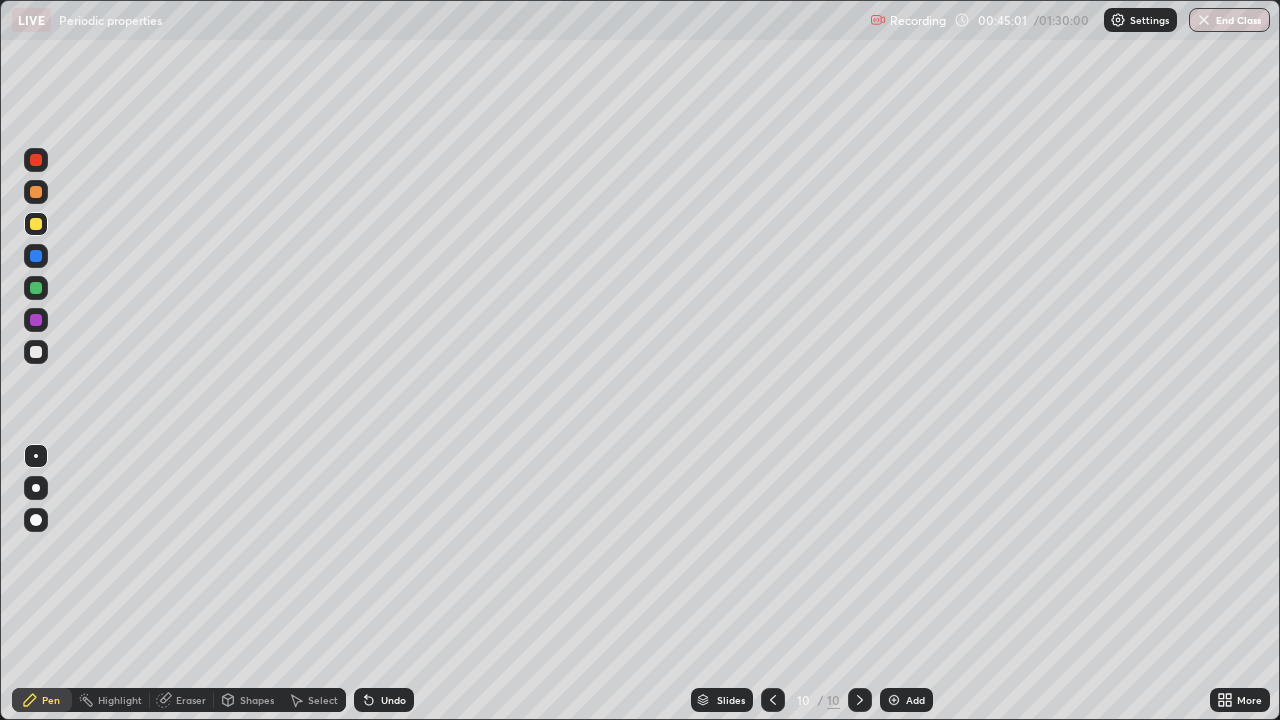 click on "Undo" at bounding box center (384, 700) 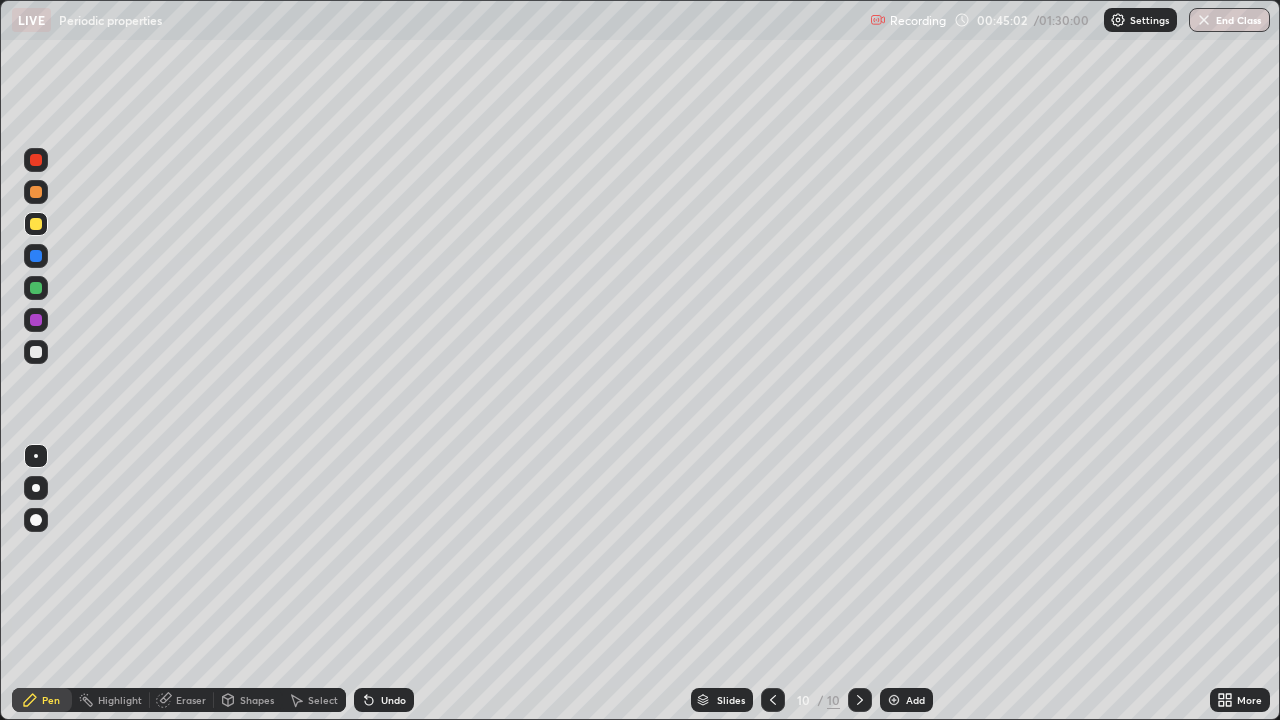 click on "Undo" at bounding box center [384, 700] 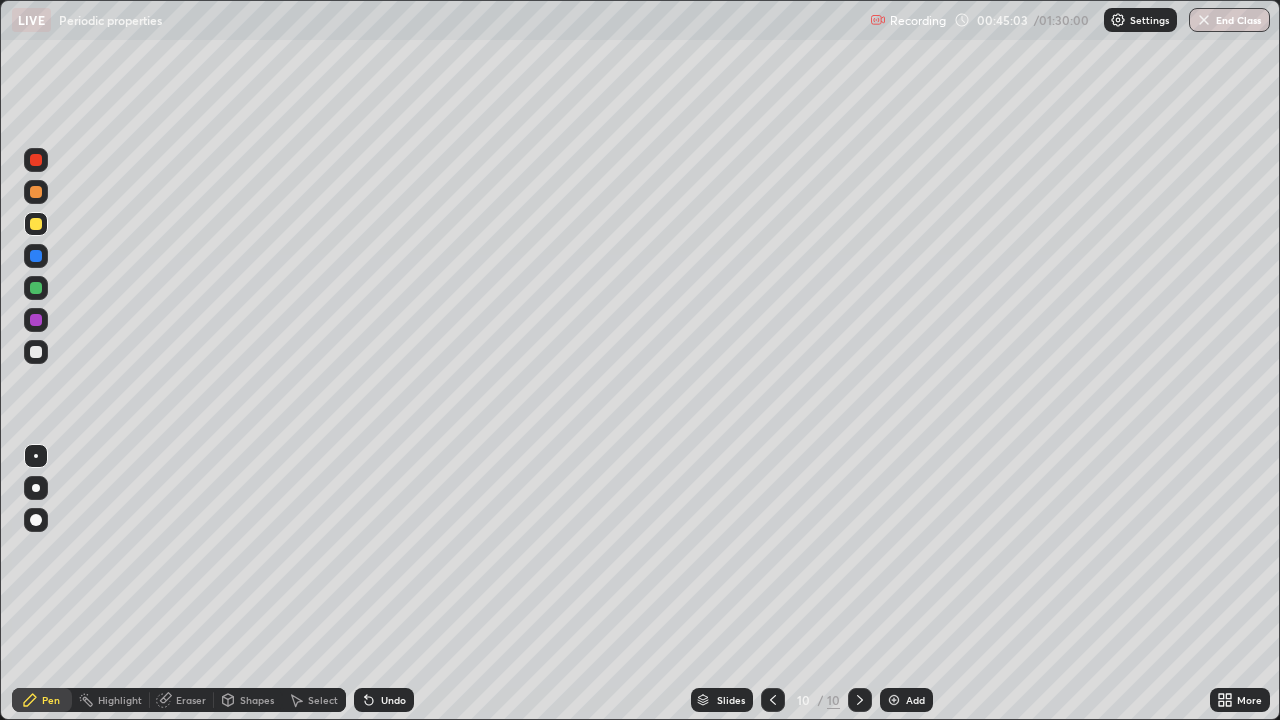 click at bounding box center [36, 288] 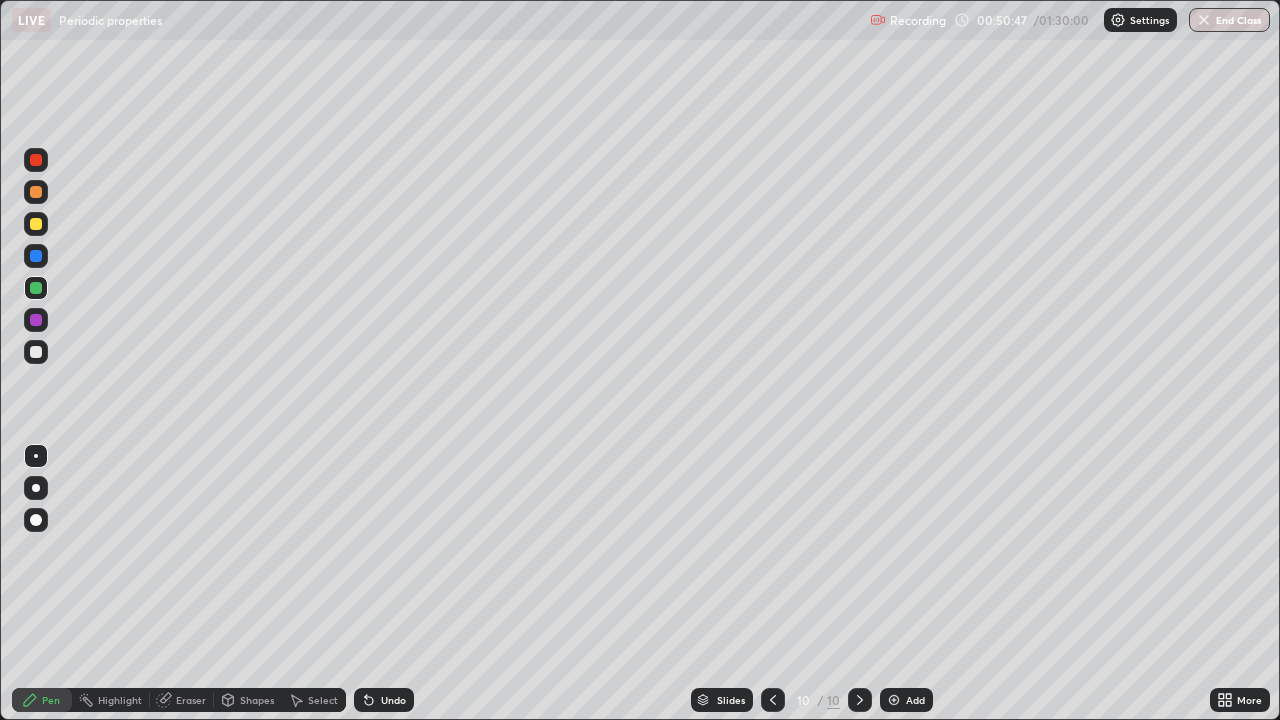 click on "Add" at bounding box center [906, 700] 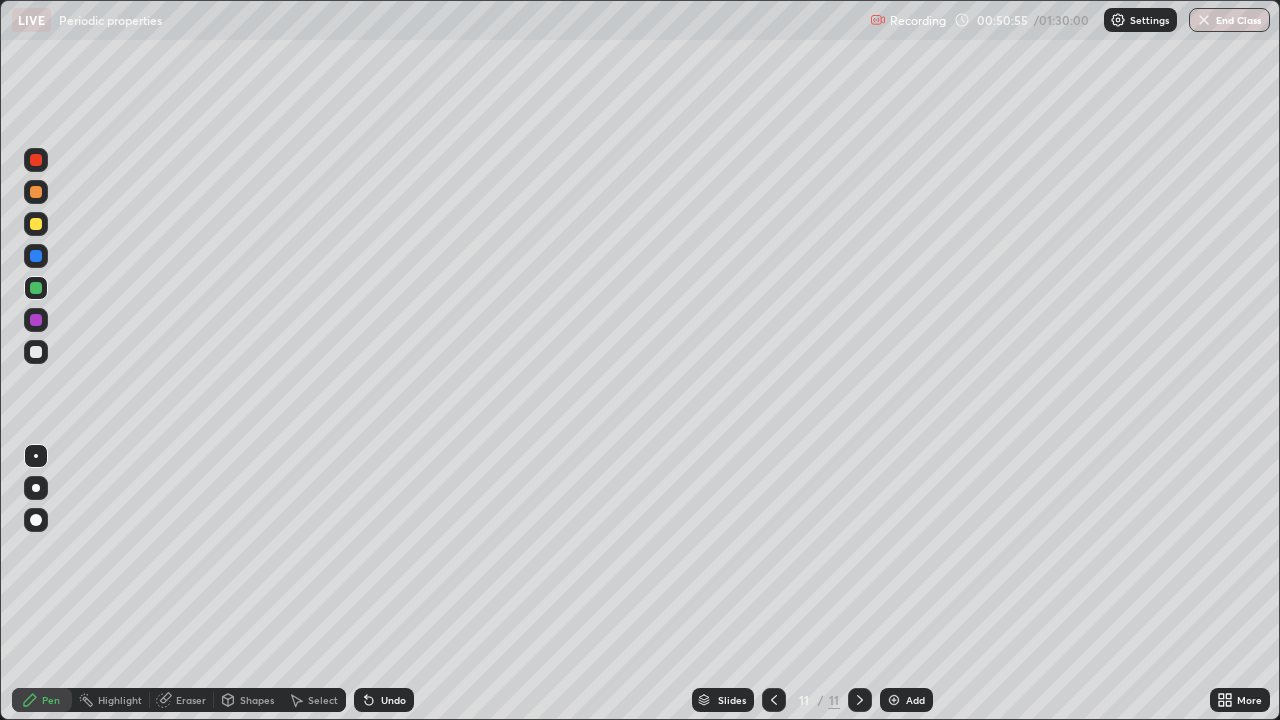 click at bounding box center [36, 224] 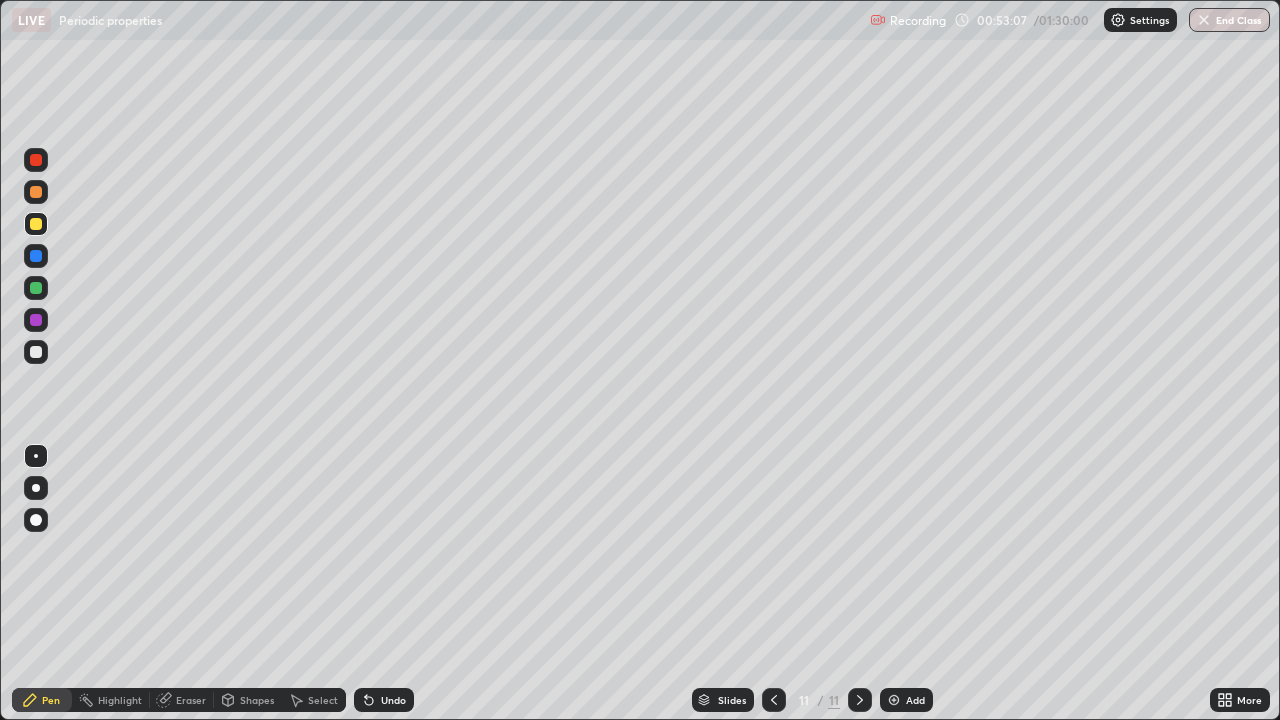 click on "Add" at bounding box center [906, 700] 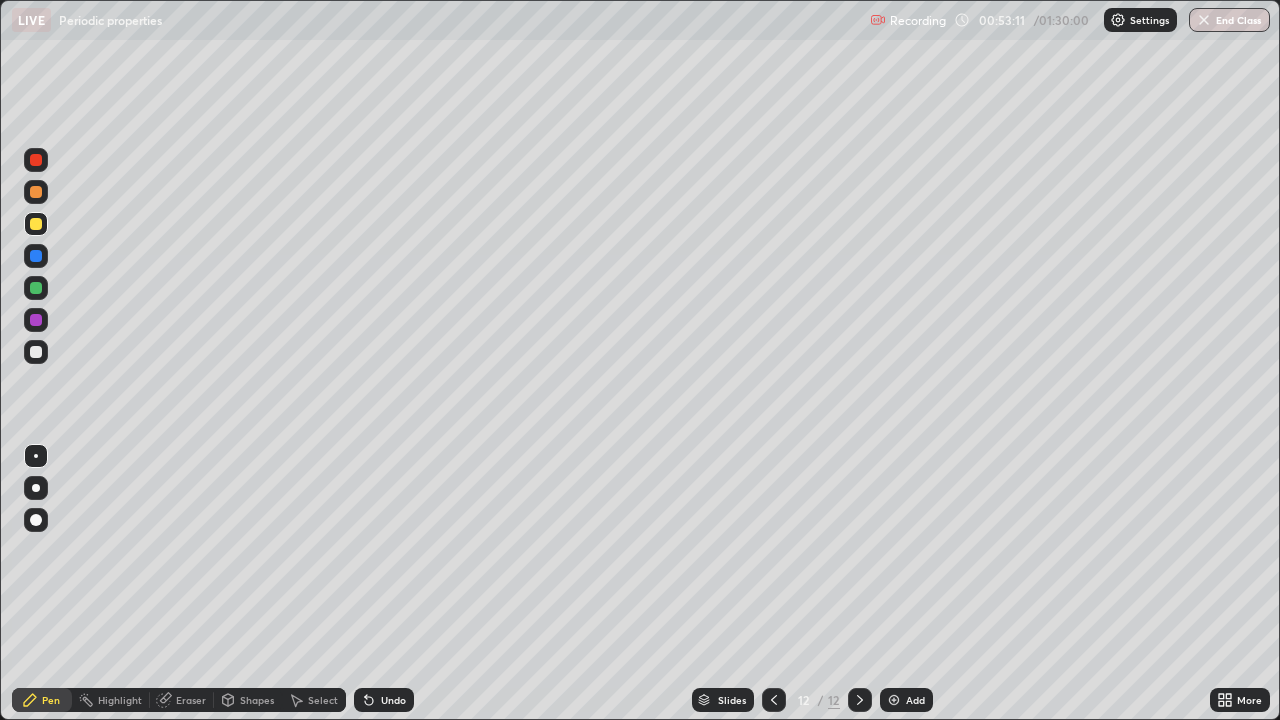 click 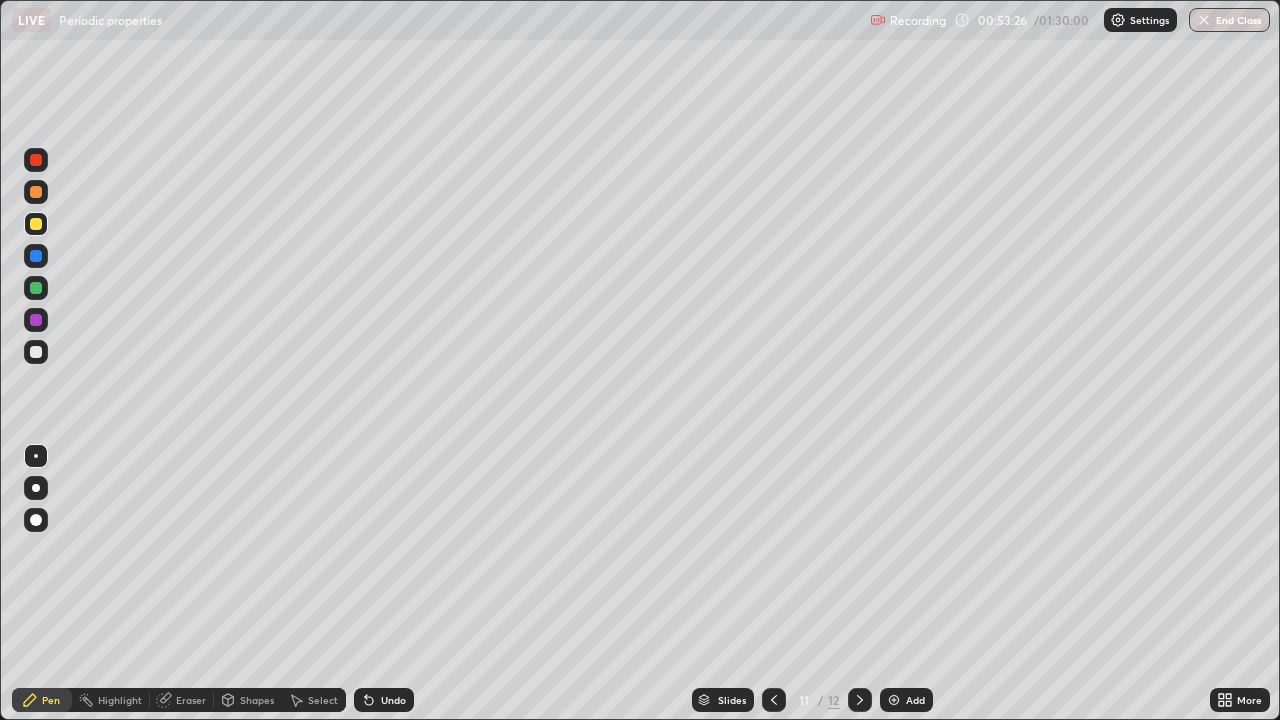 click 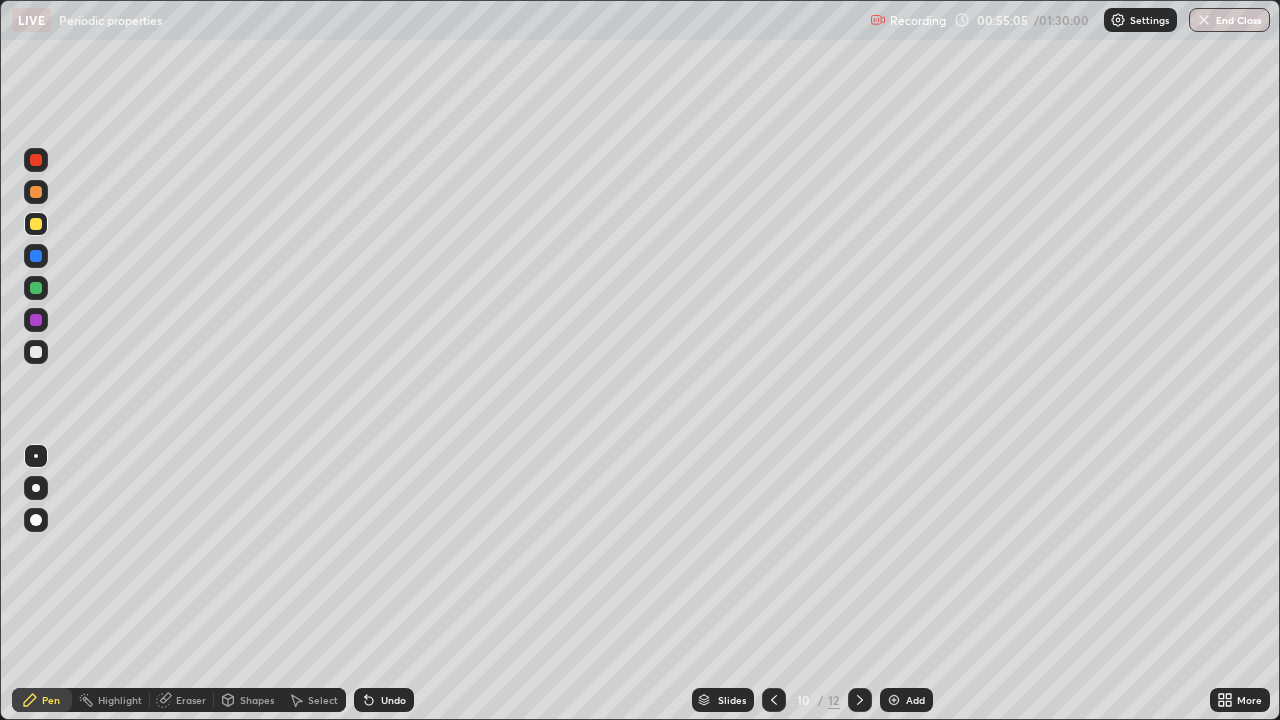 click at bounding box center (860, 700) 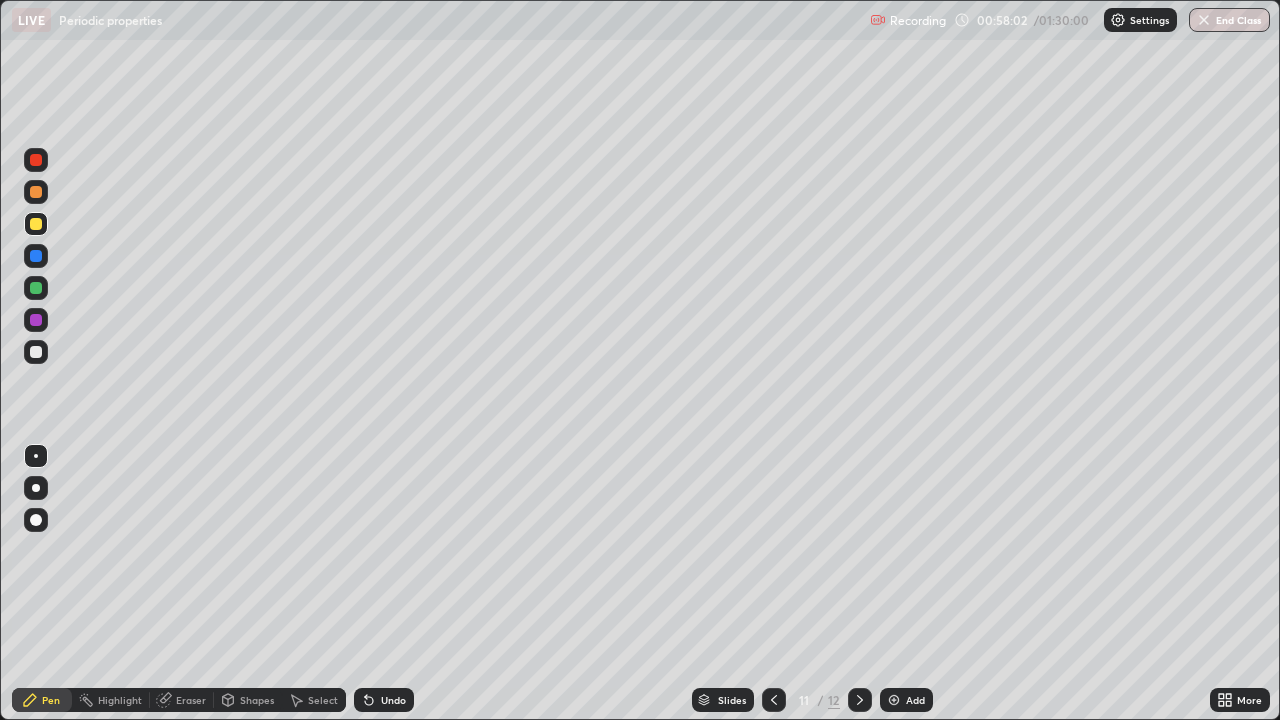 click 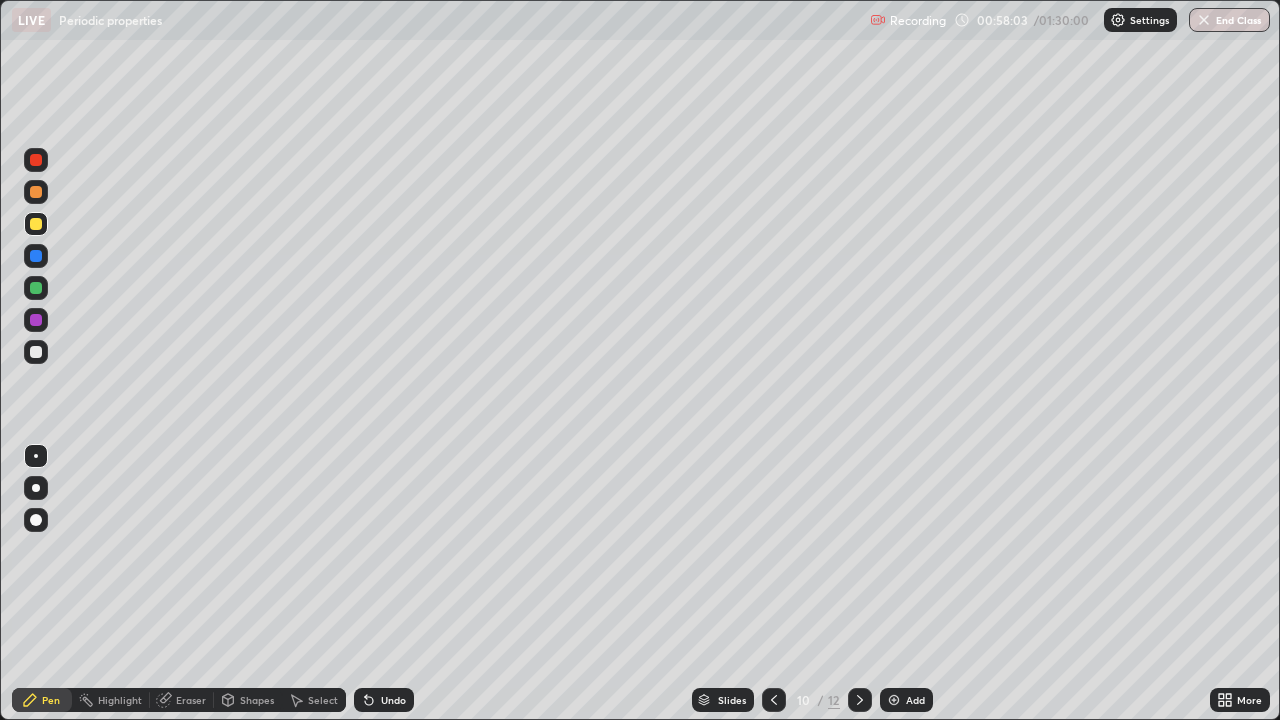 click at bounding box center [774, 700] 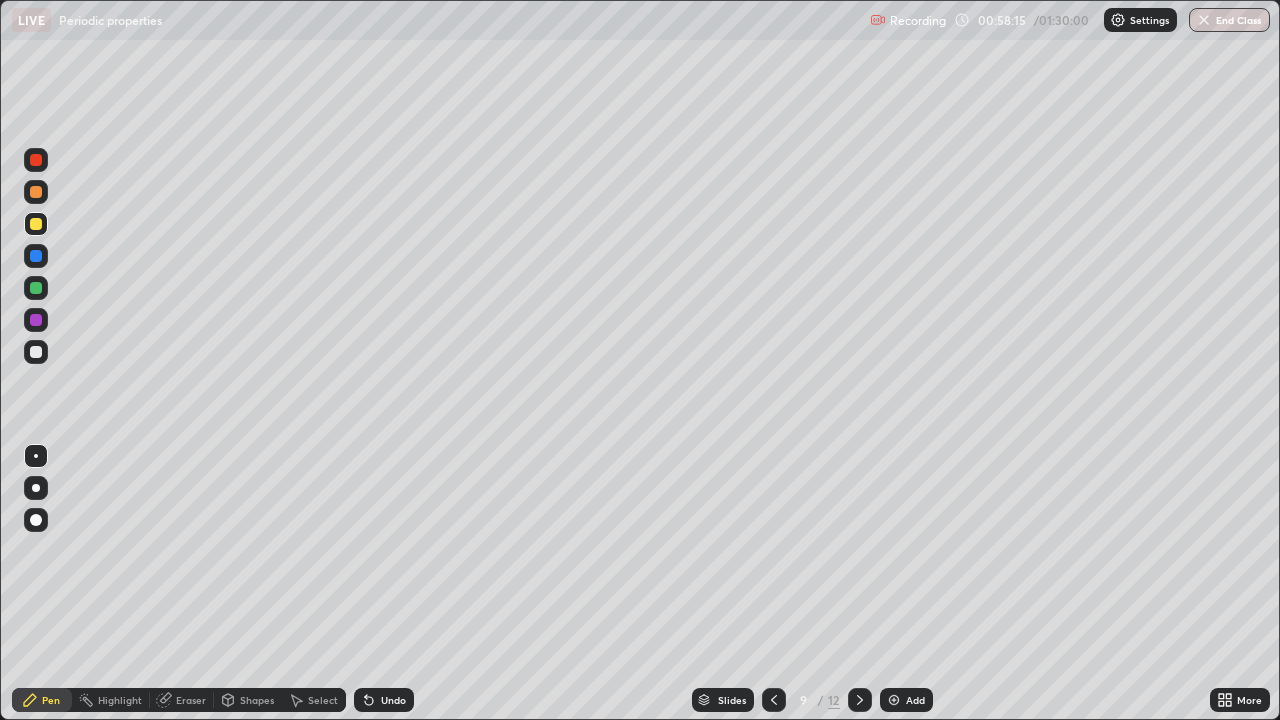 click at bounding box center (860, 700) 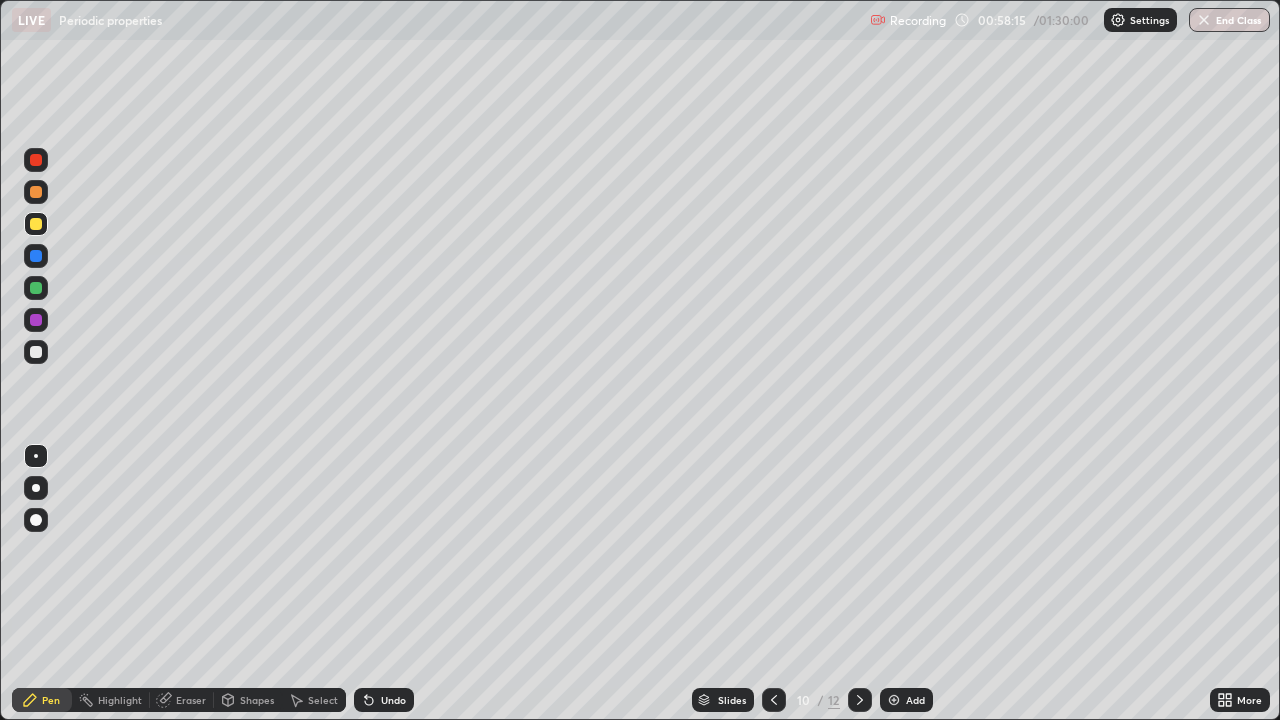 click at bounding box center (860, 700) 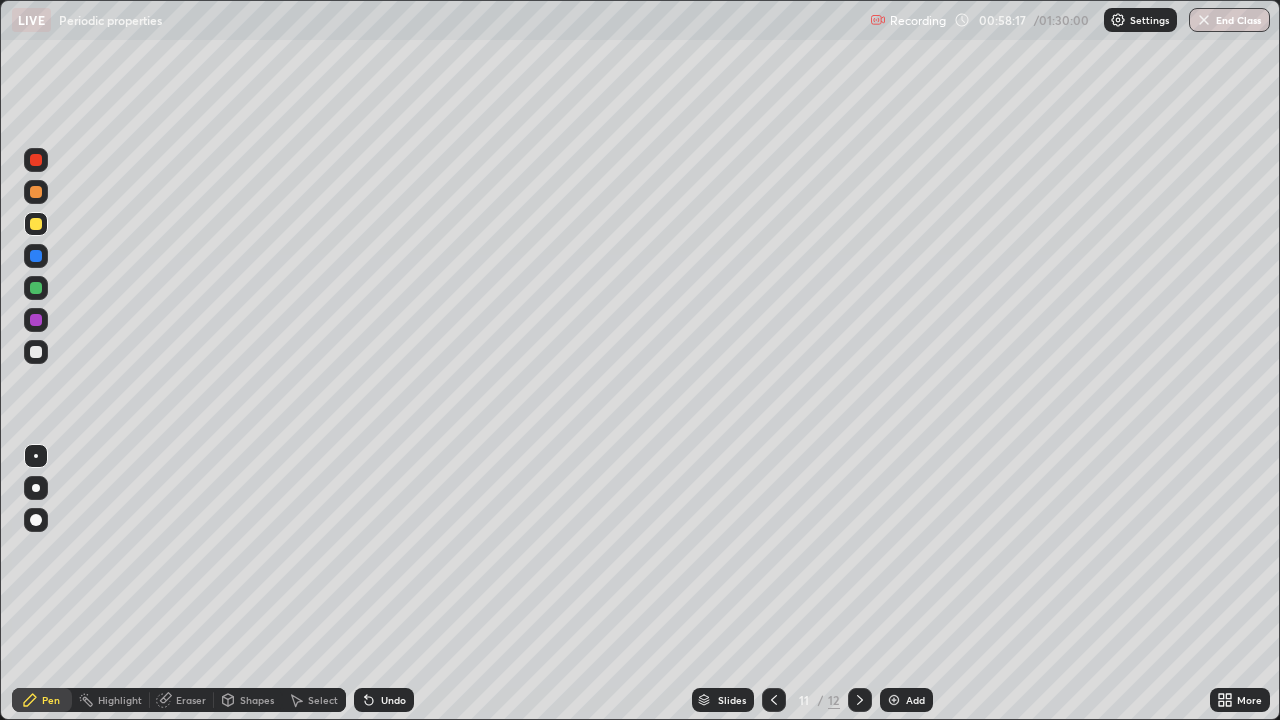 click 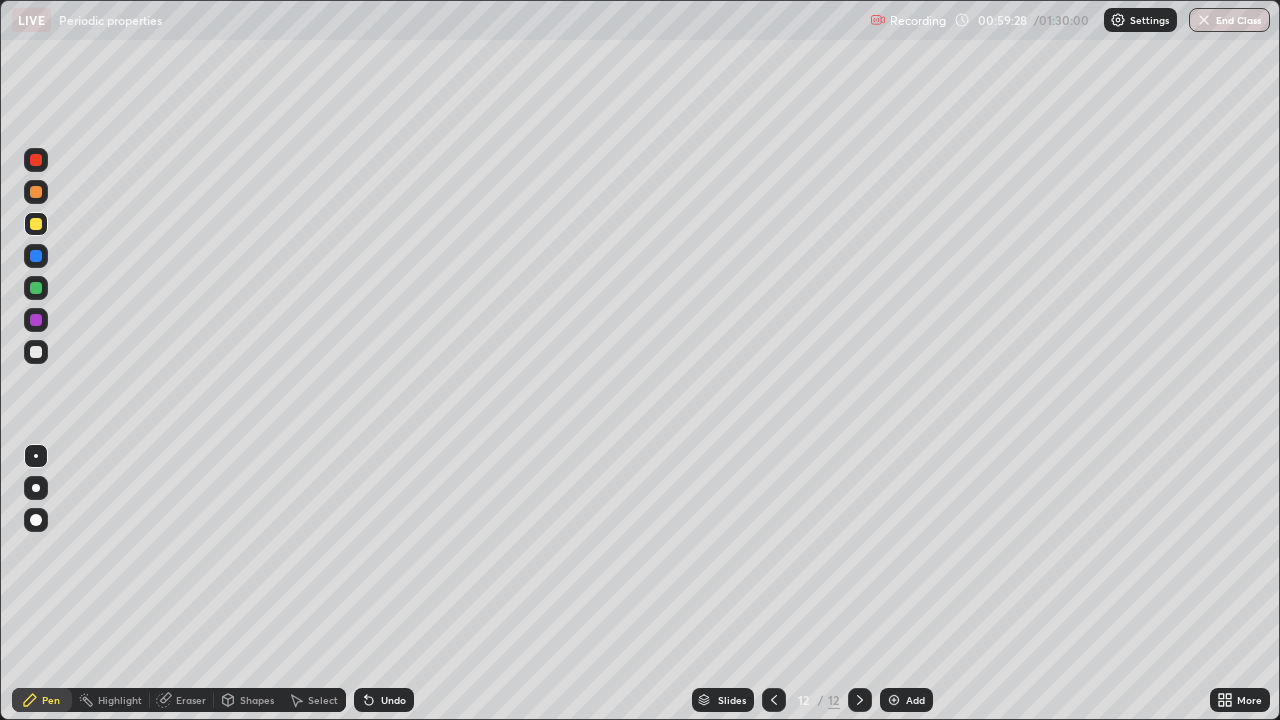 click at bounding box center [36, 192] 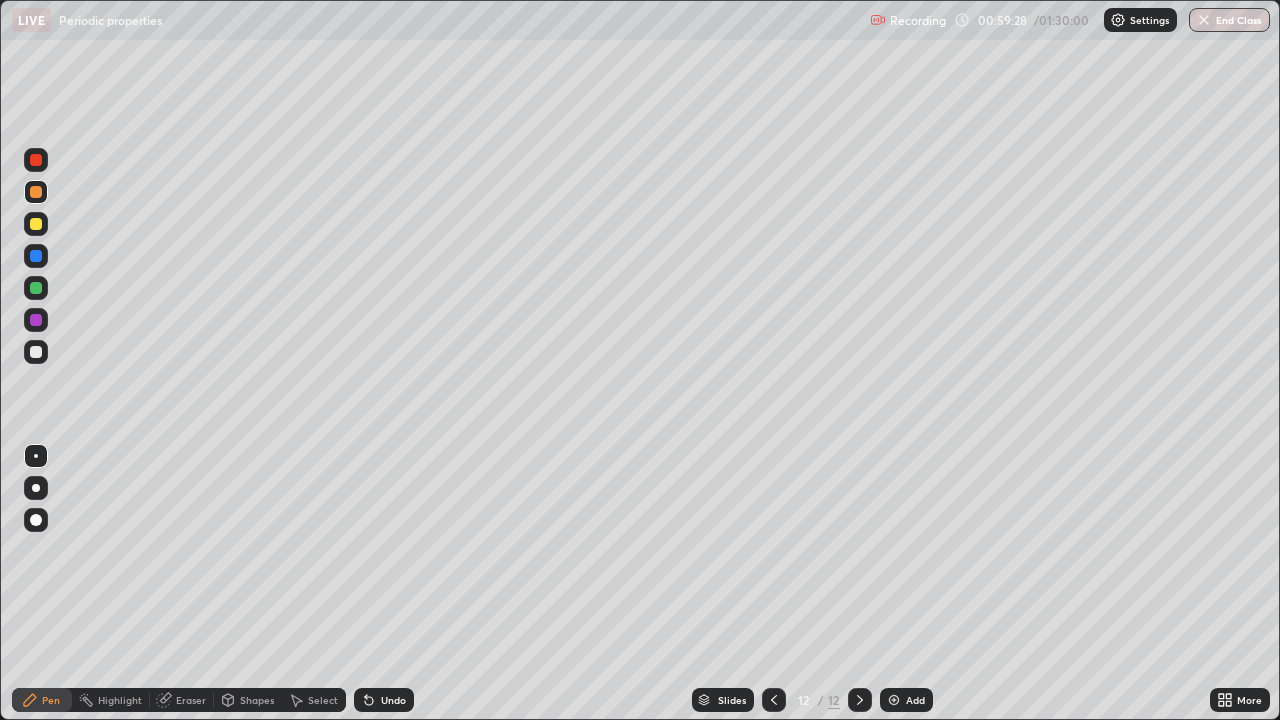 click at bounding box center (36, 224) 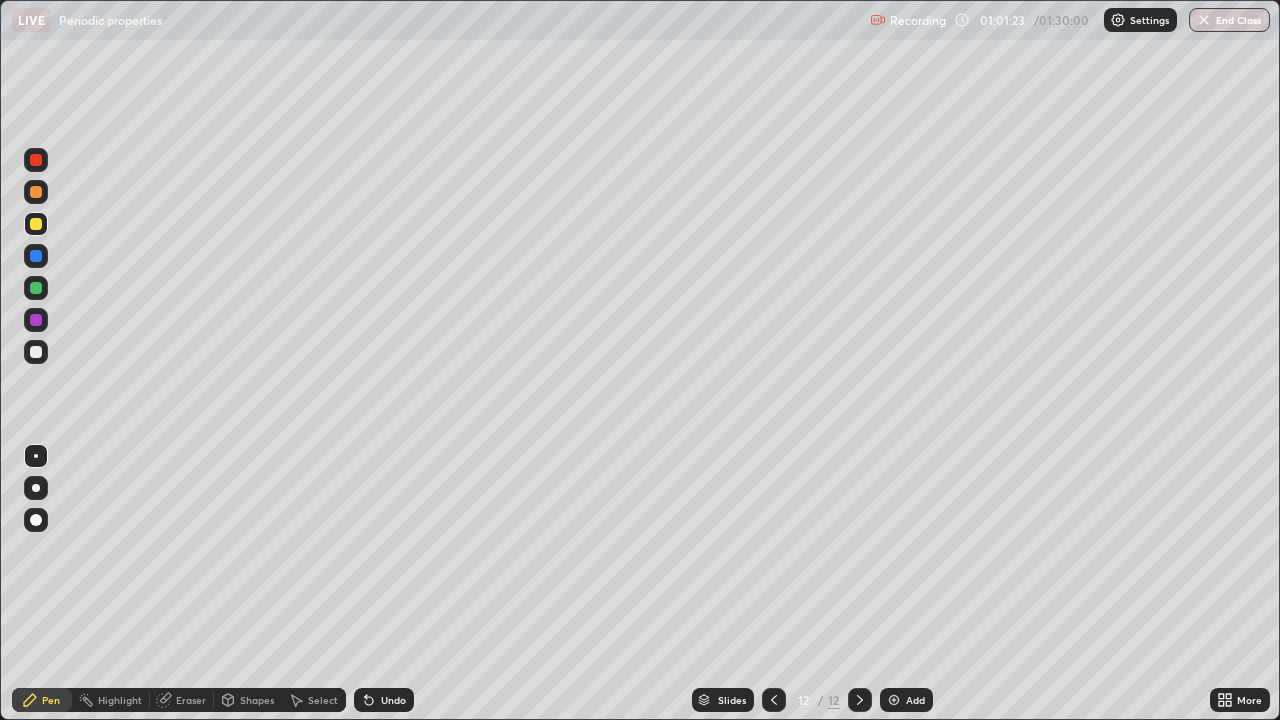 click at bounding box center (774, 700) 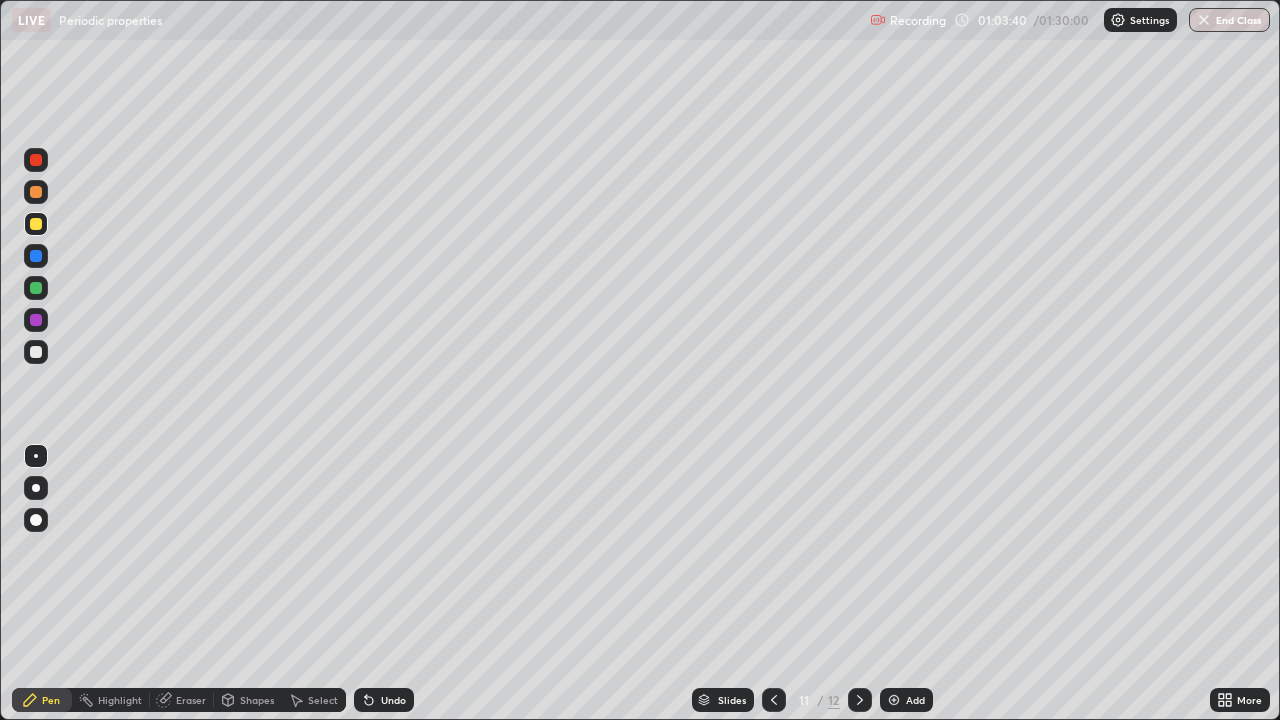 click at bounding box center [36, 288] 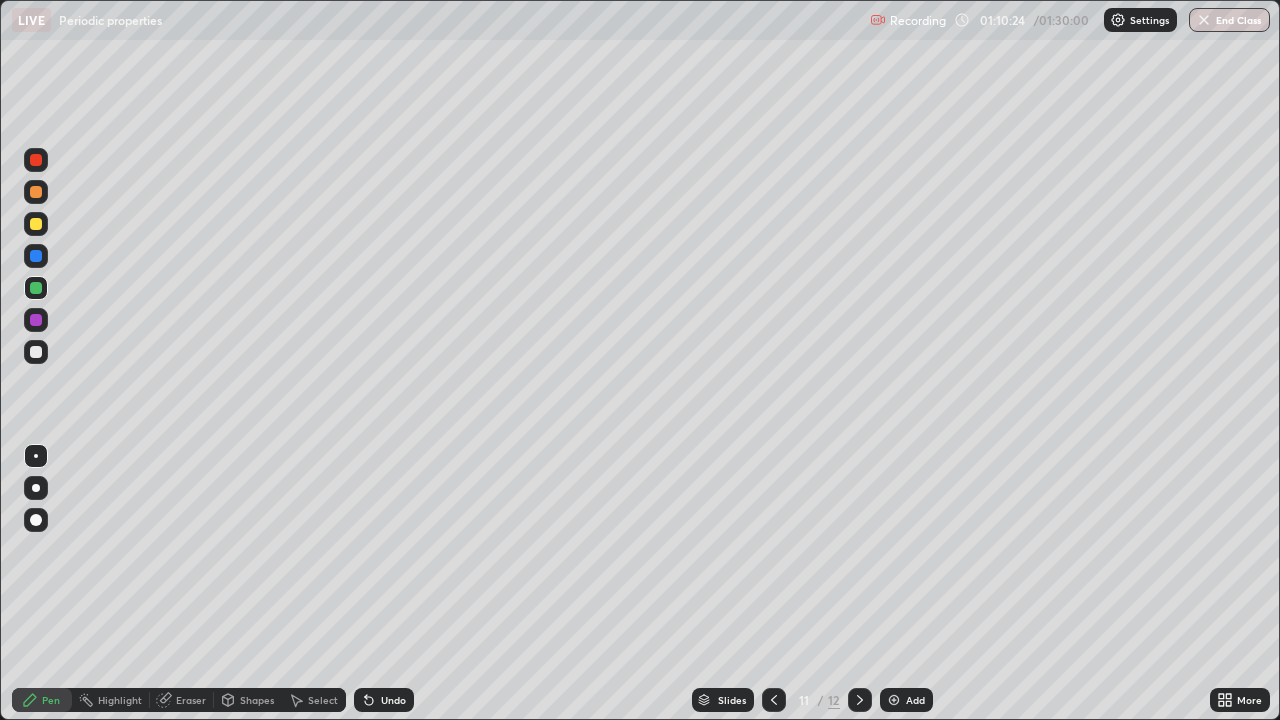 click on "Add" at bounding box center (906, 700) 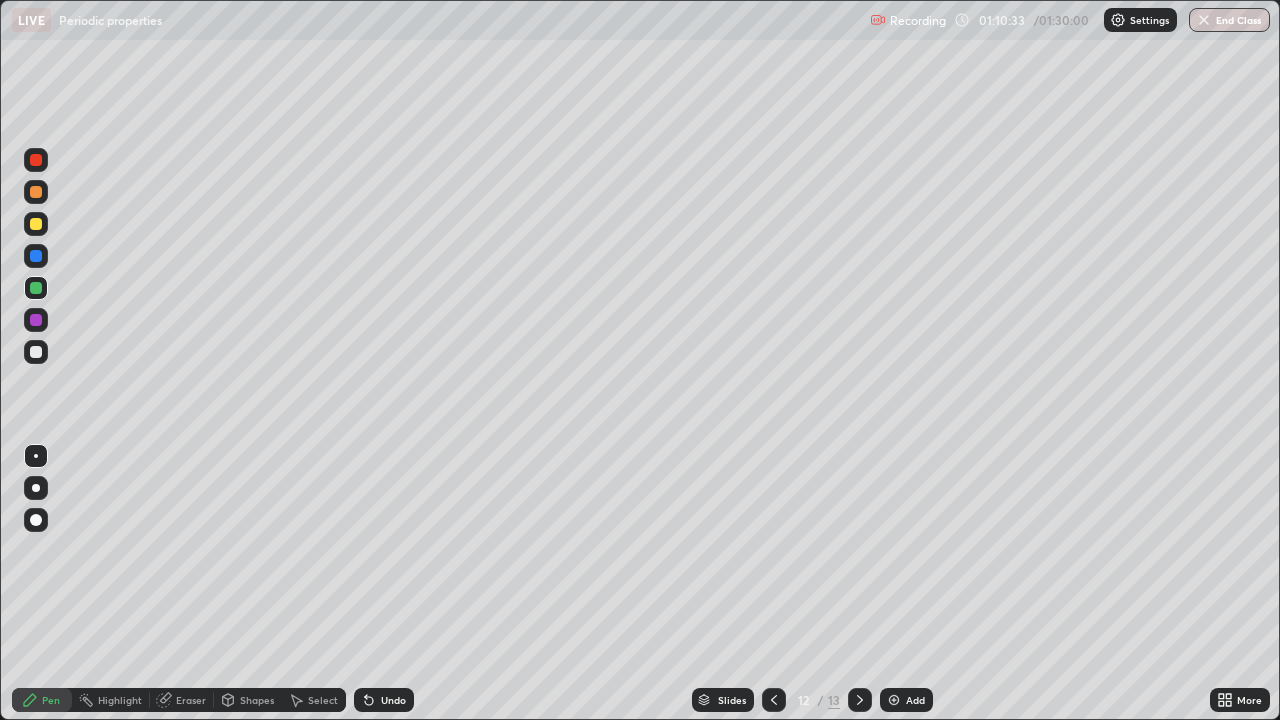 click at bounding box center (36, 224) 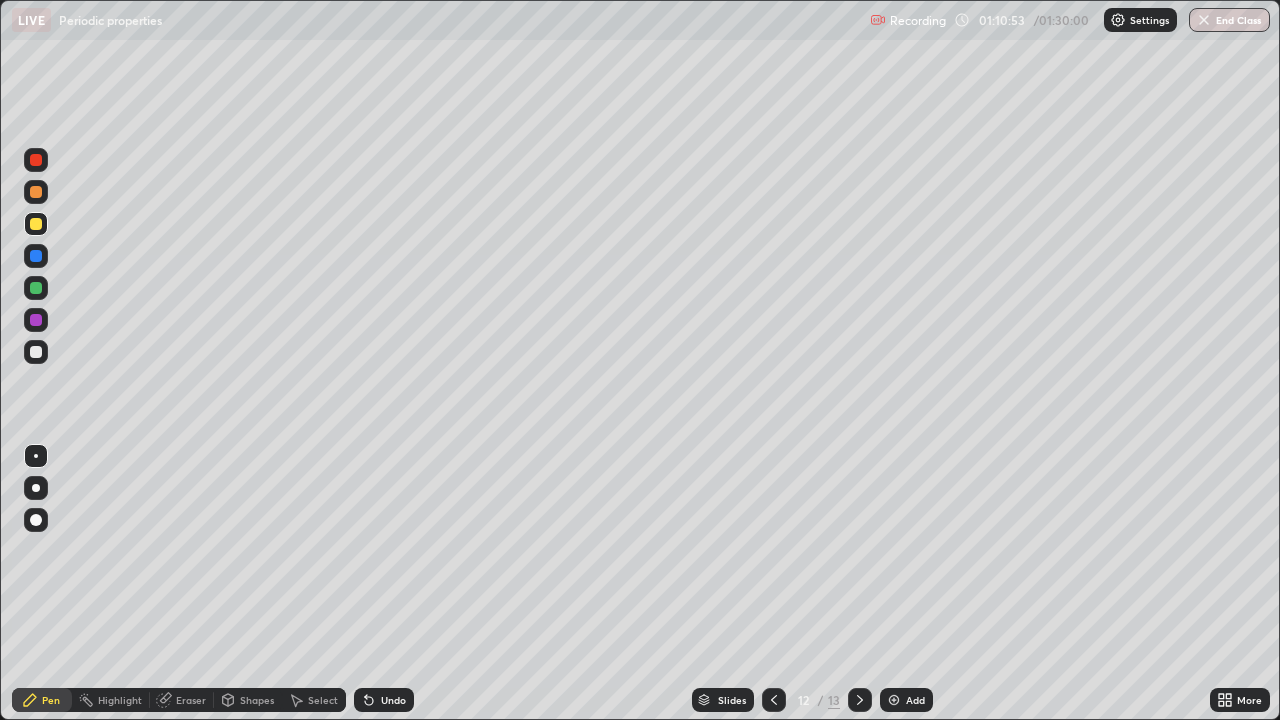 click at bounding box center [36, 352] 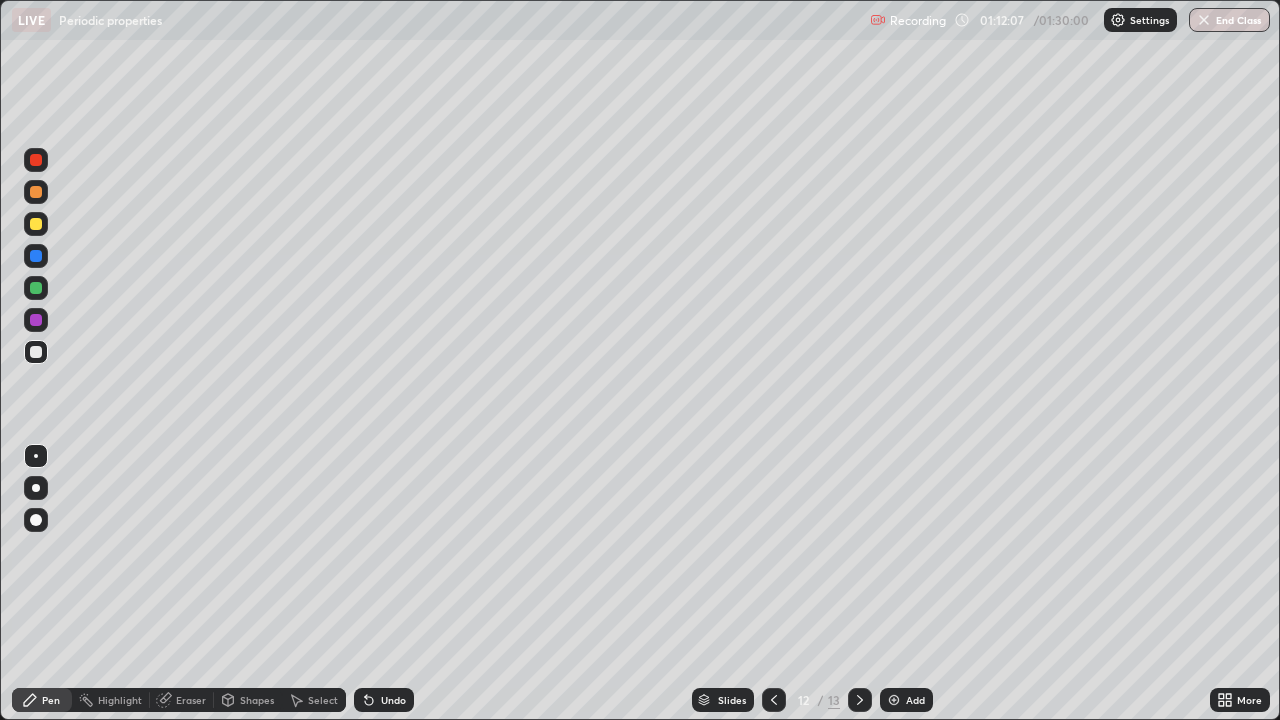 click on "Eraser" at bounding box center (191, 700) 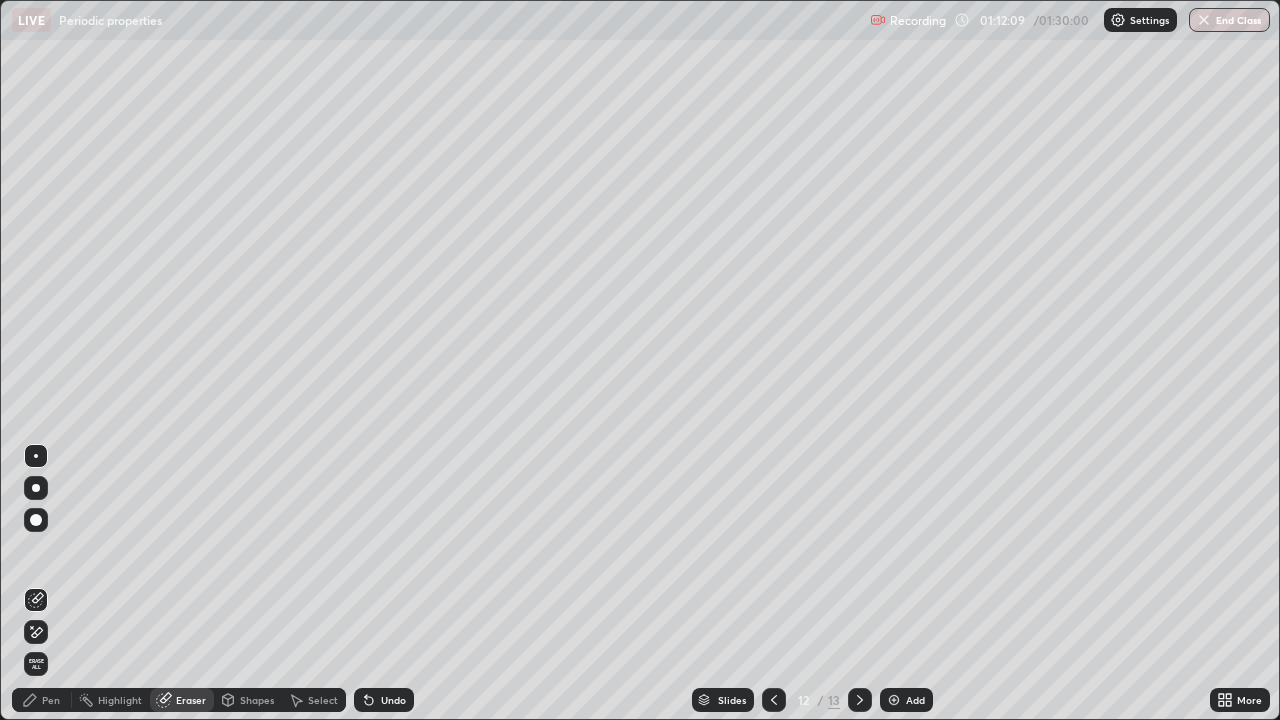 click on "Pen" at bounding box center [42, 700] 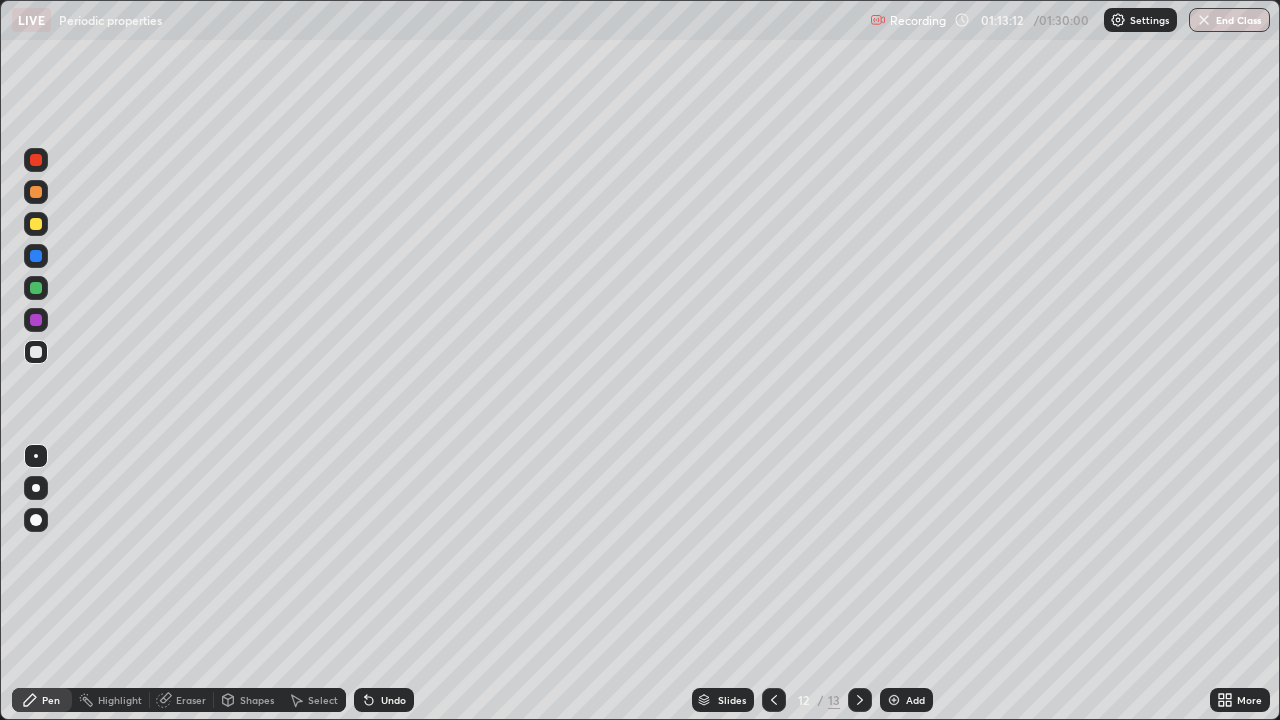 click on "Shapes" at bounding box center [248, 700] 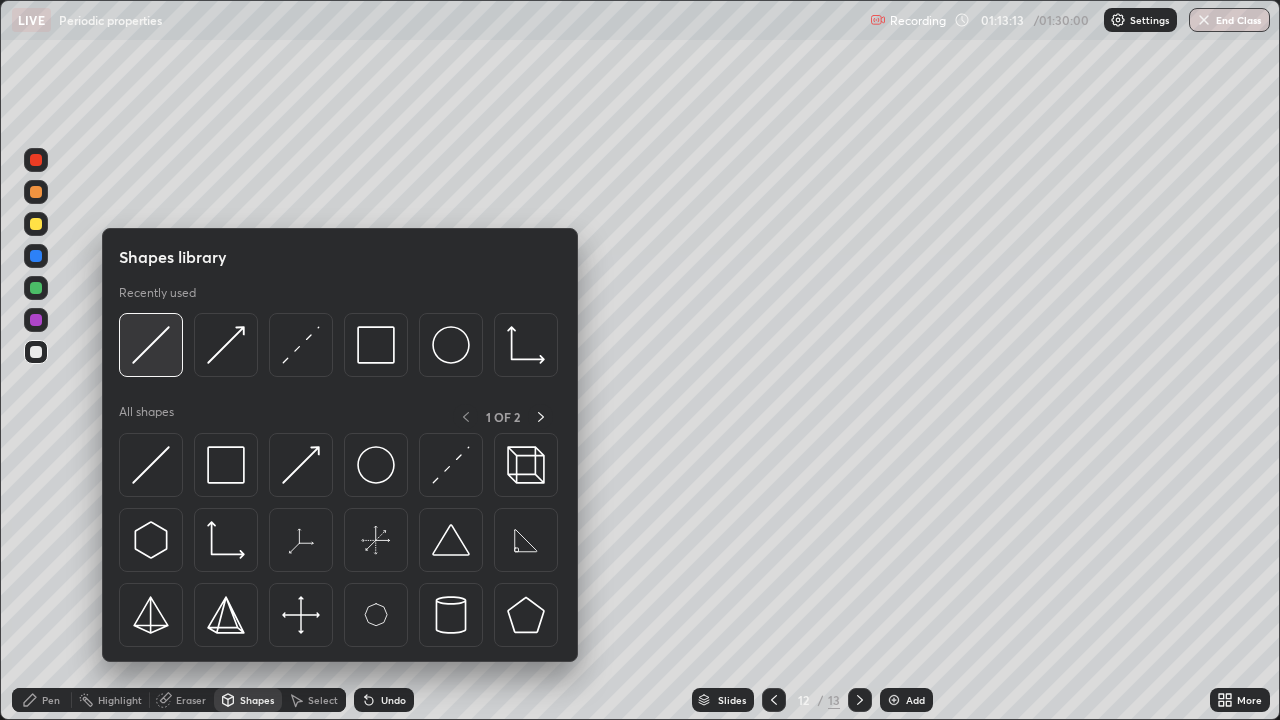 click at bounding box center [151, 345] 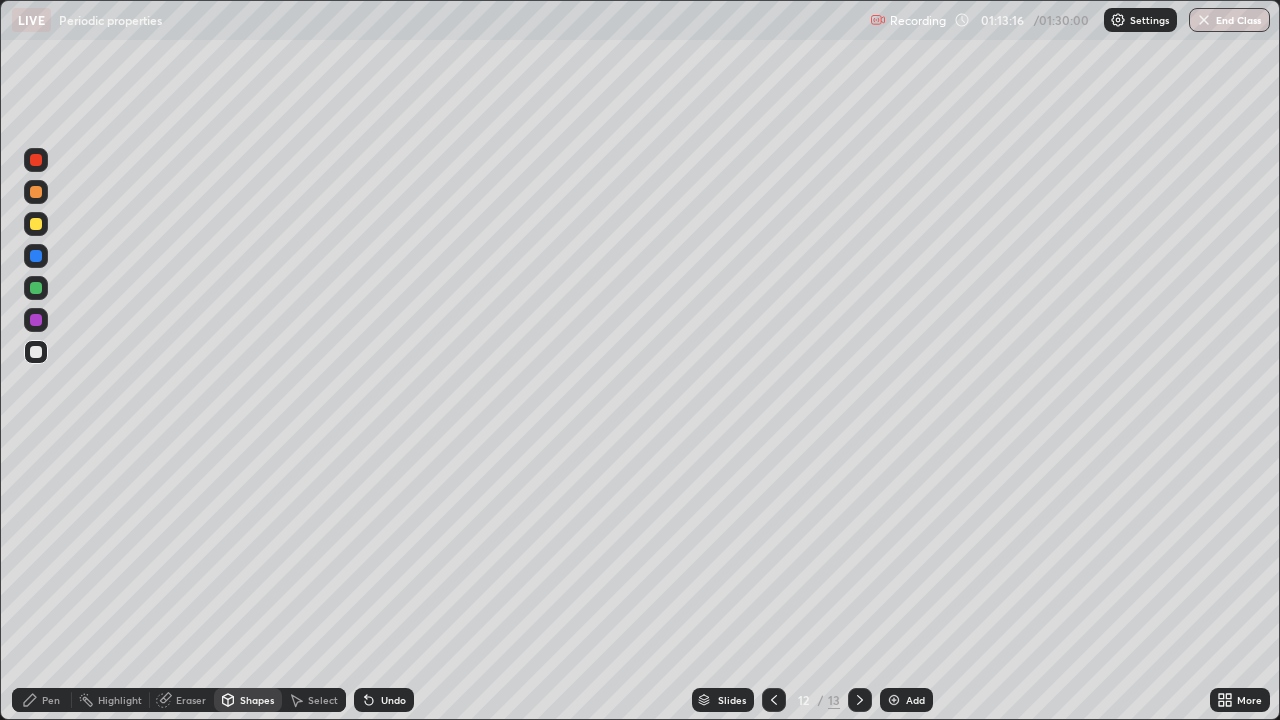 click on "Pen" at bounding box center (42, 700) 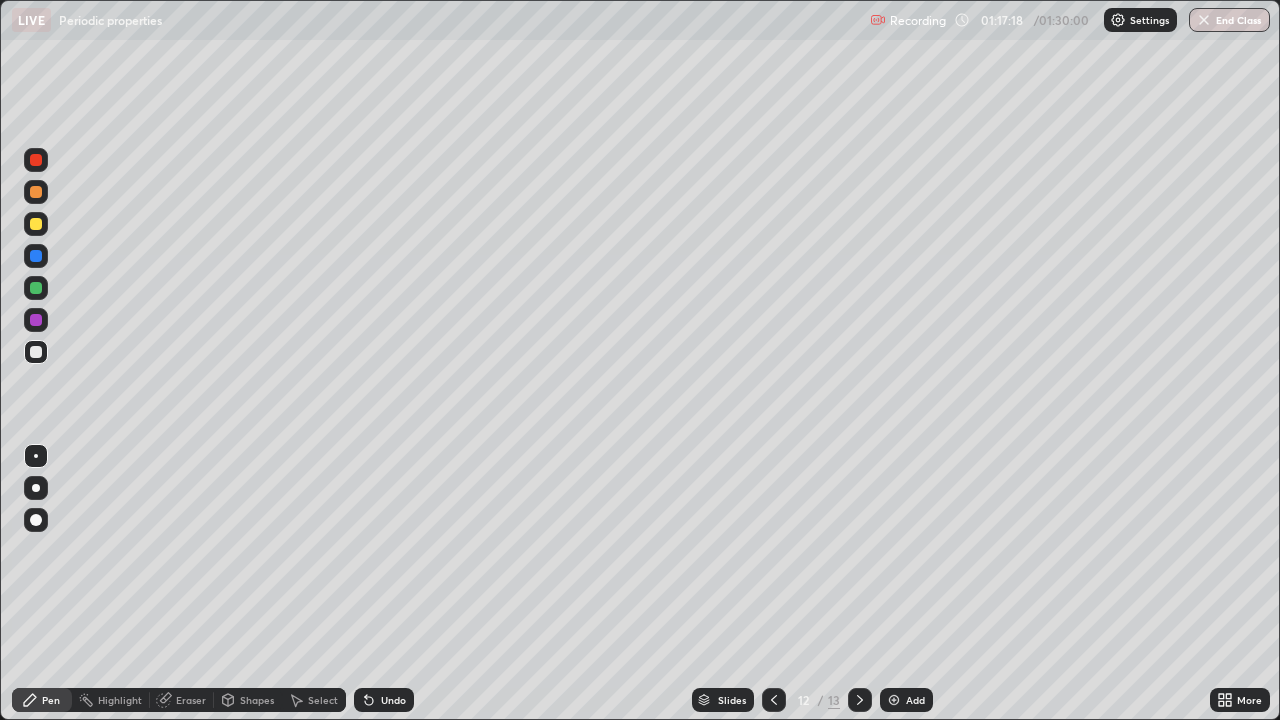 click on "Undo" at bounding box center [393, 700] 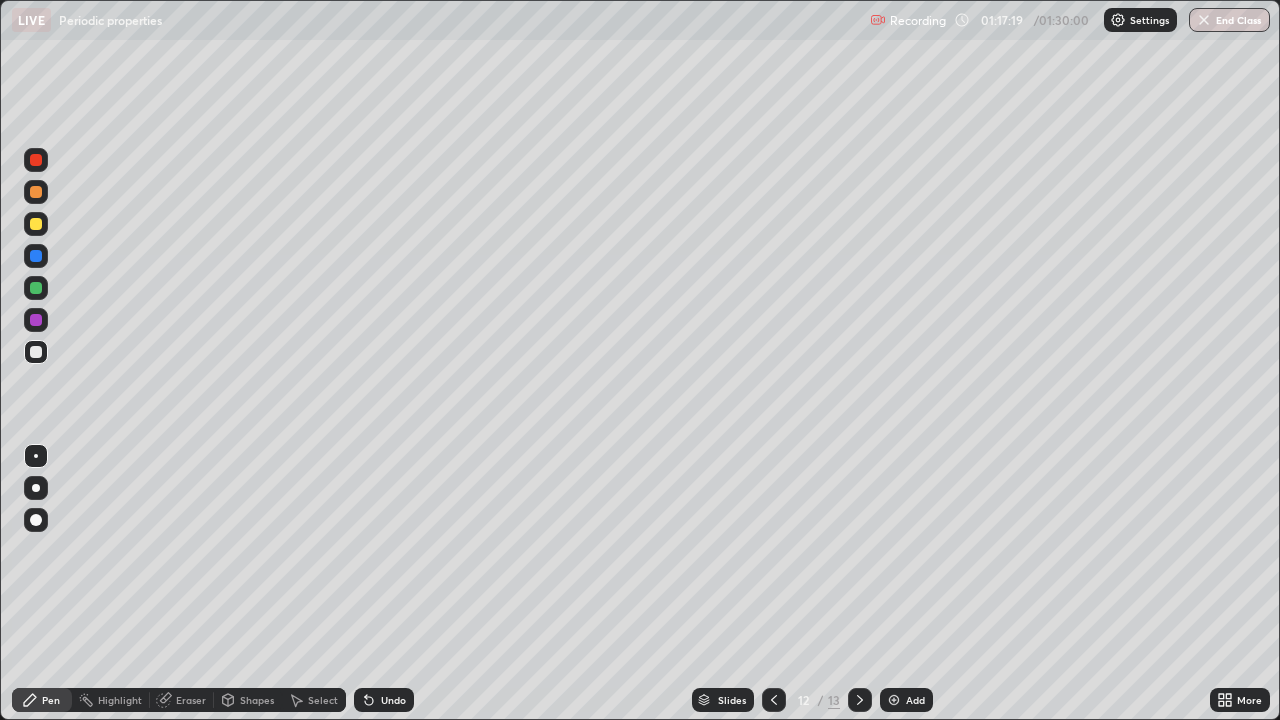 click on "Undo" at bounding box center (393, 700) 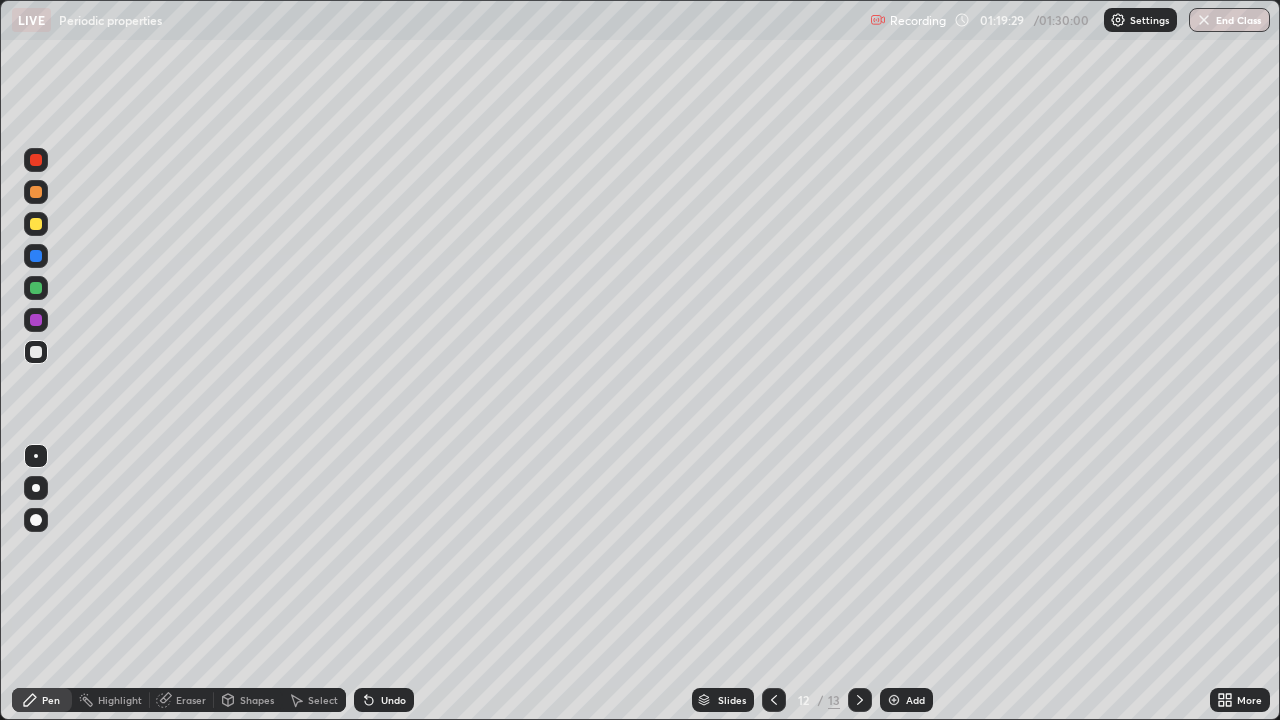 click on "End Class" at bounding box center (1229, 20) 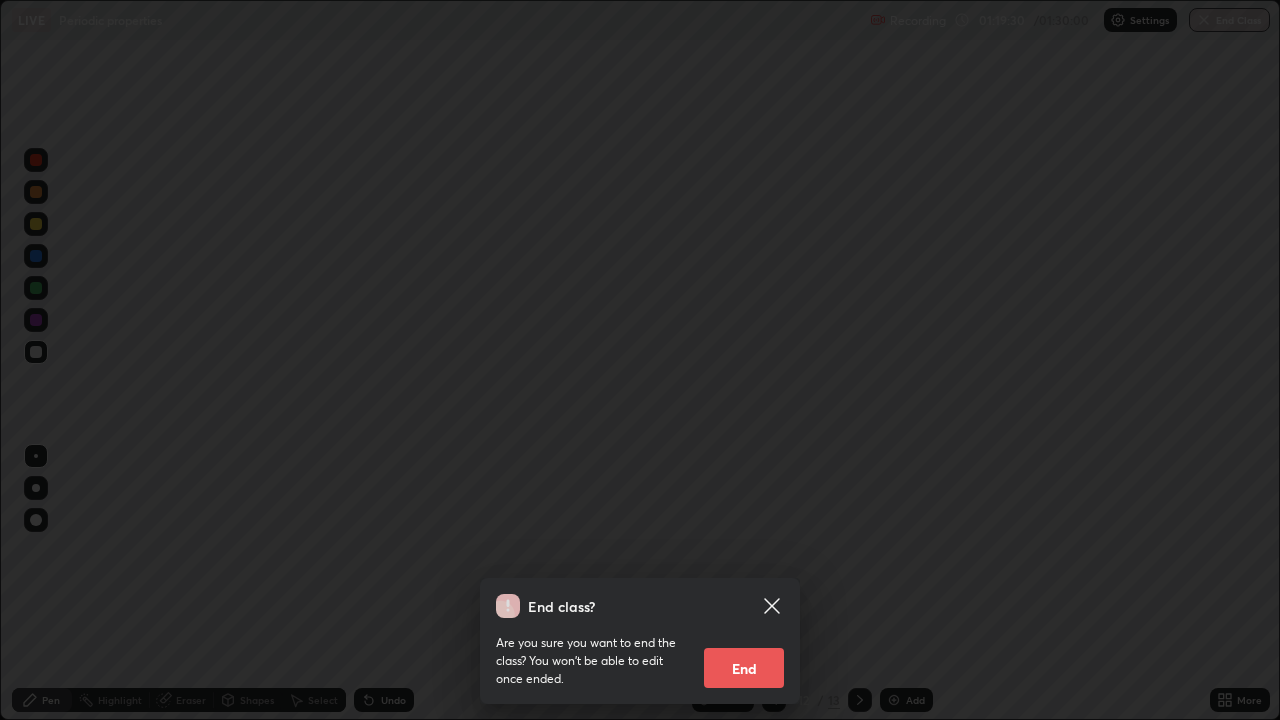 click on "End" at bounding box center (744, 668) 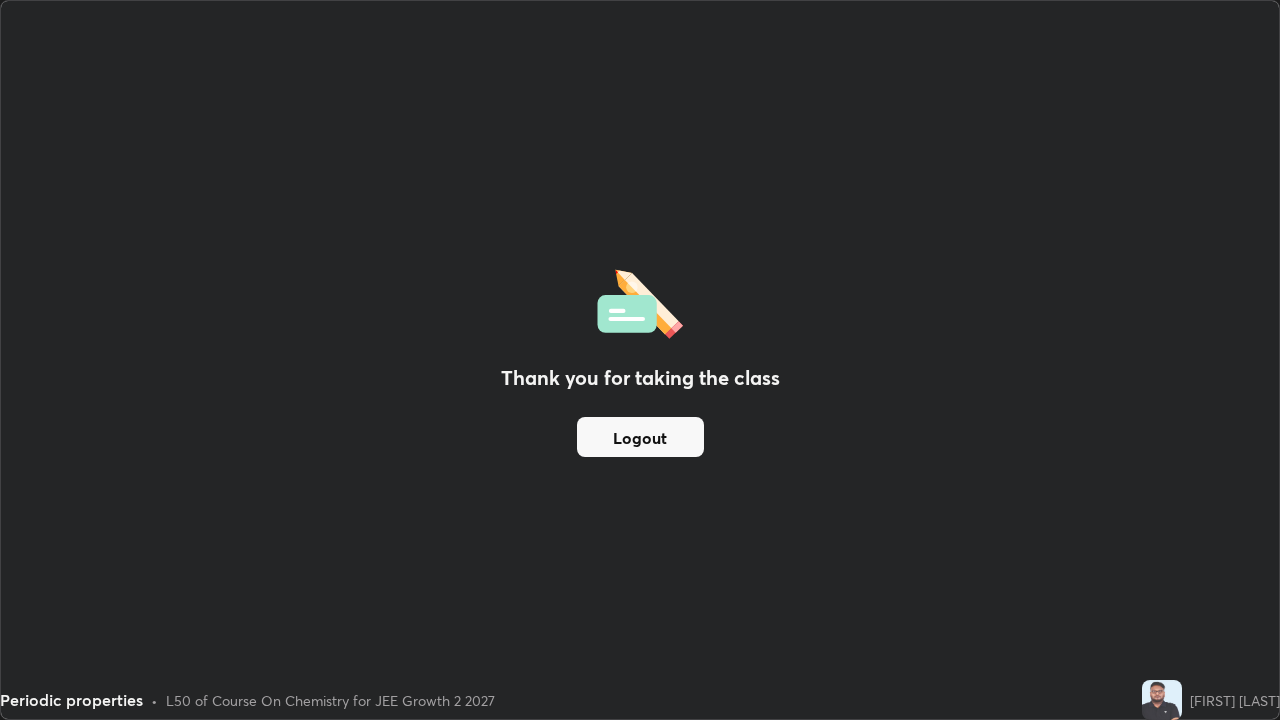 click on "Logout" at bounding box center [640, 437] 